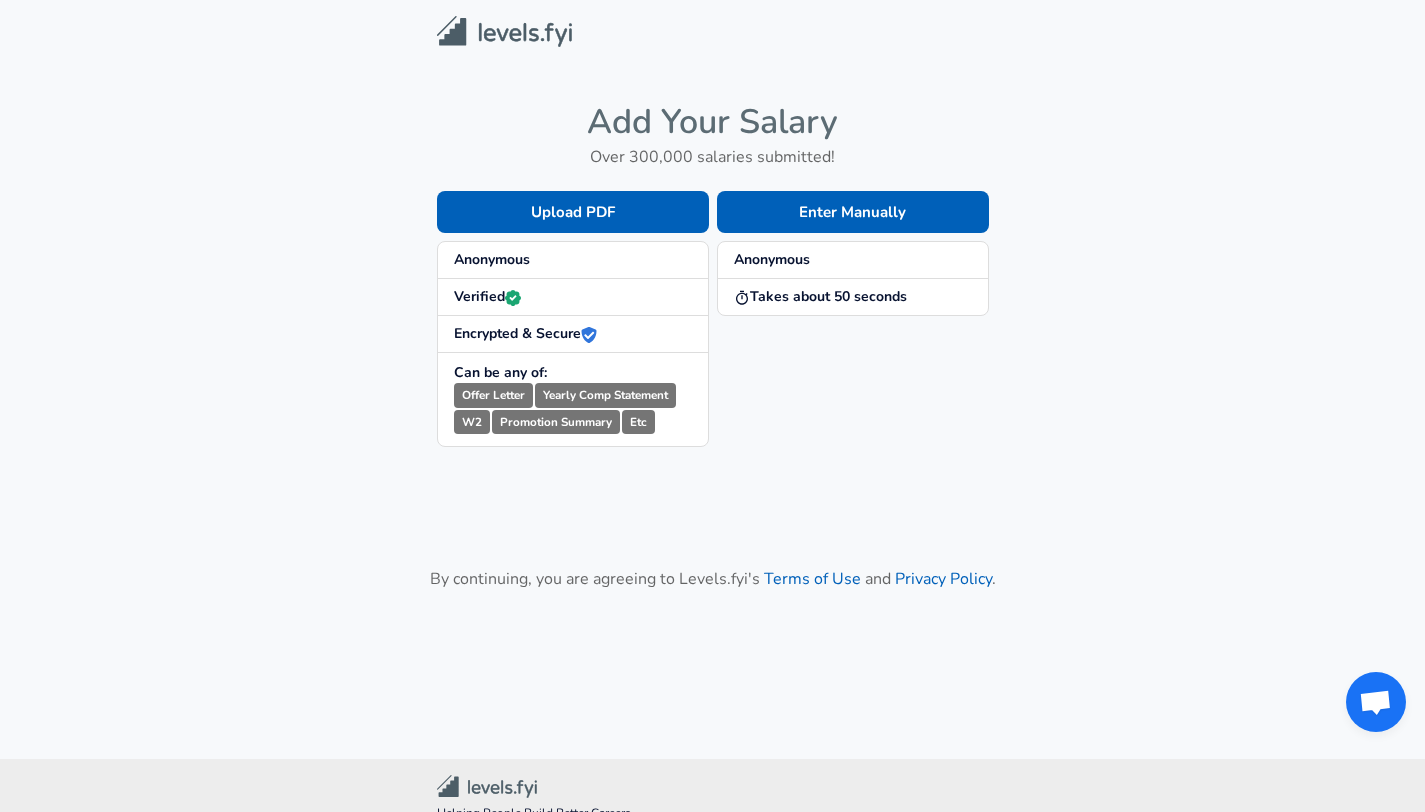 scroll, scrollTop: 0, scrollLeft: 0, axis: both 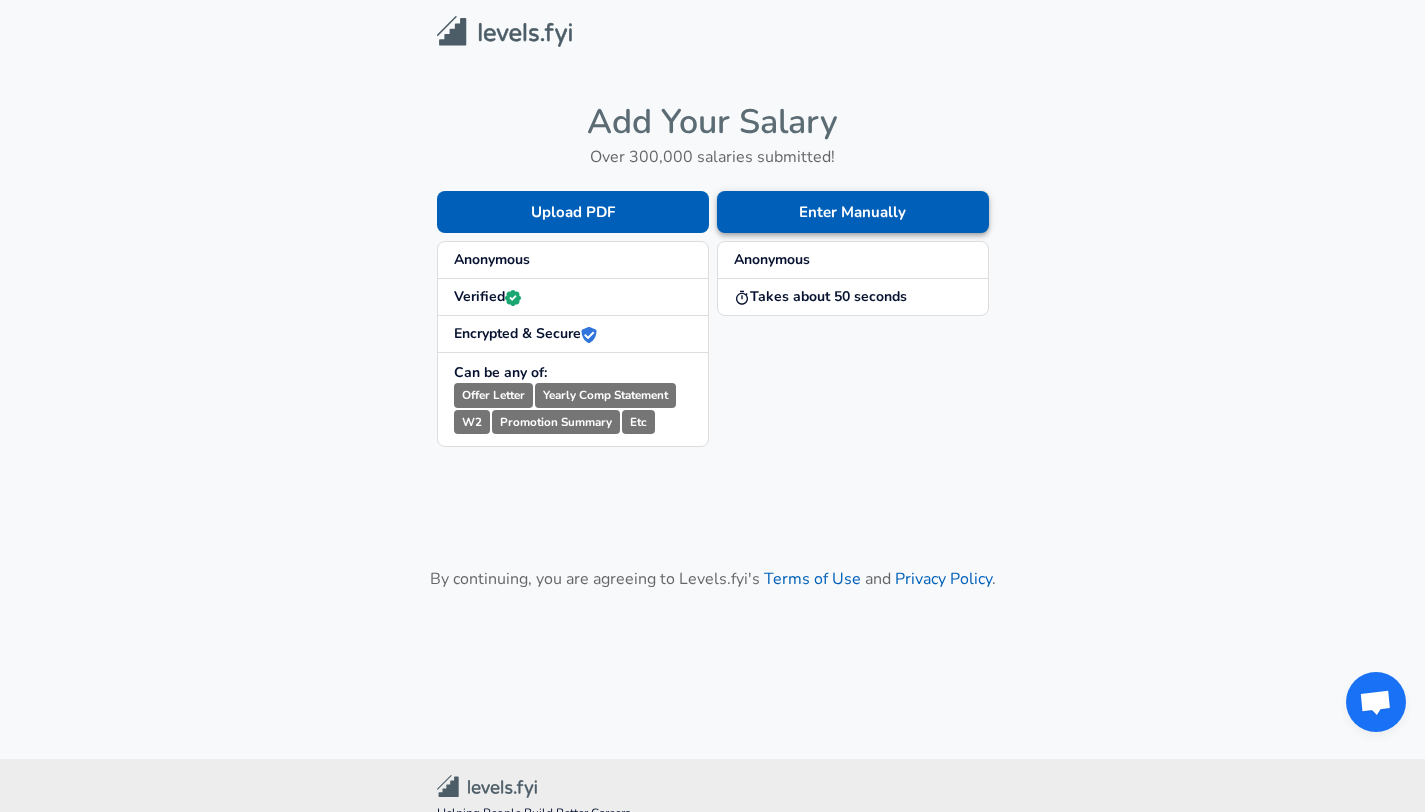 click on "Enter Manually" at bounding box center (853, 212) 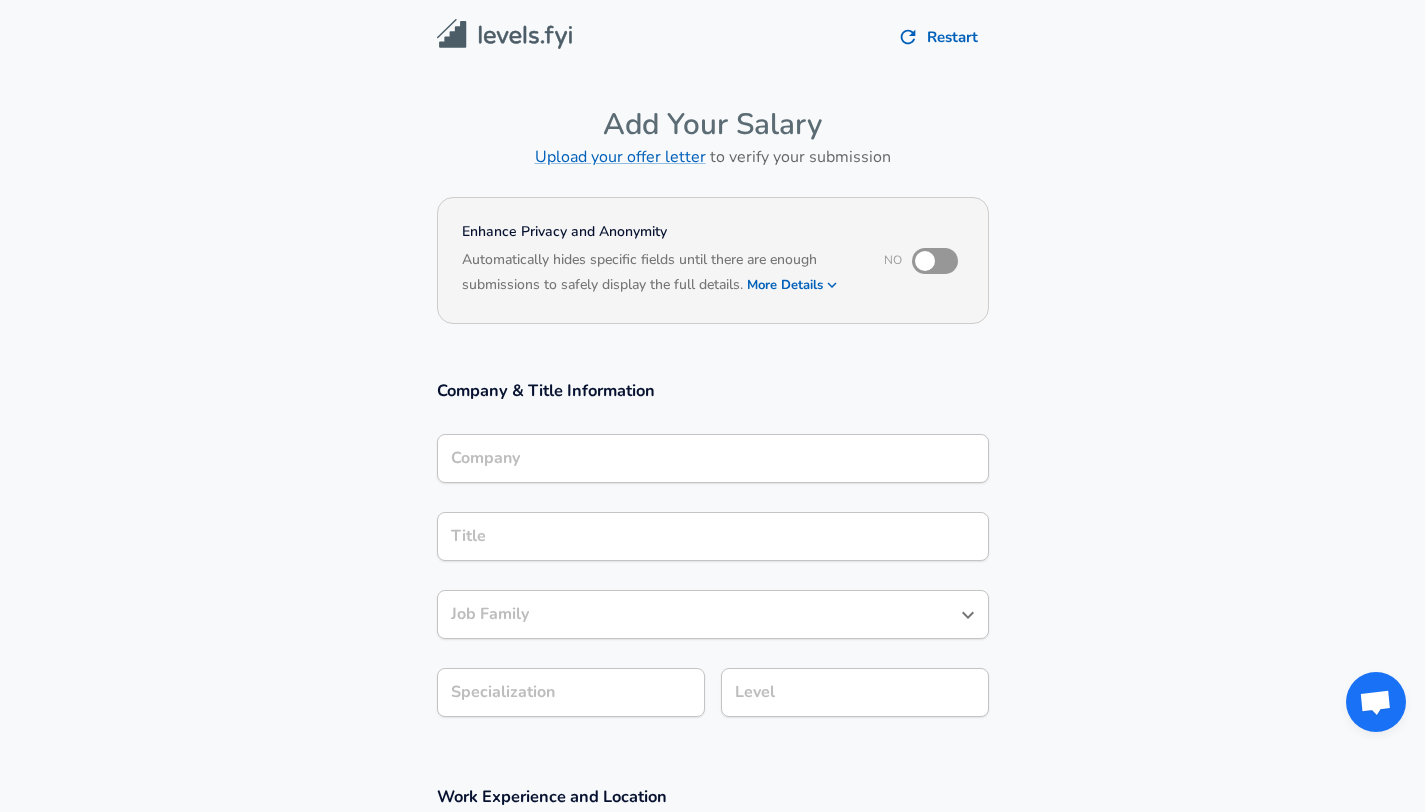 click on "Company Company" at bounding box center [713, 457] 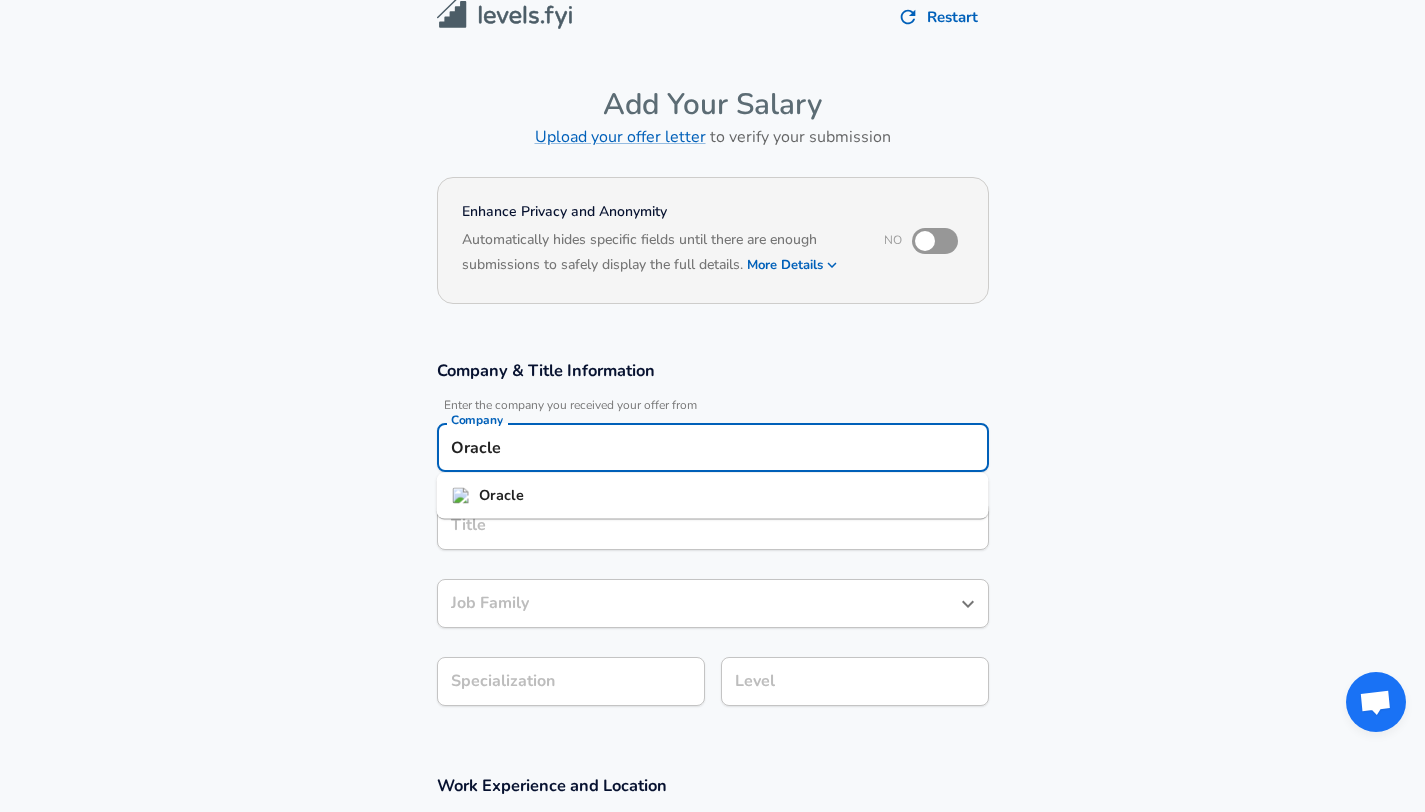click on "Oracle" at bounding box center [713, 496] 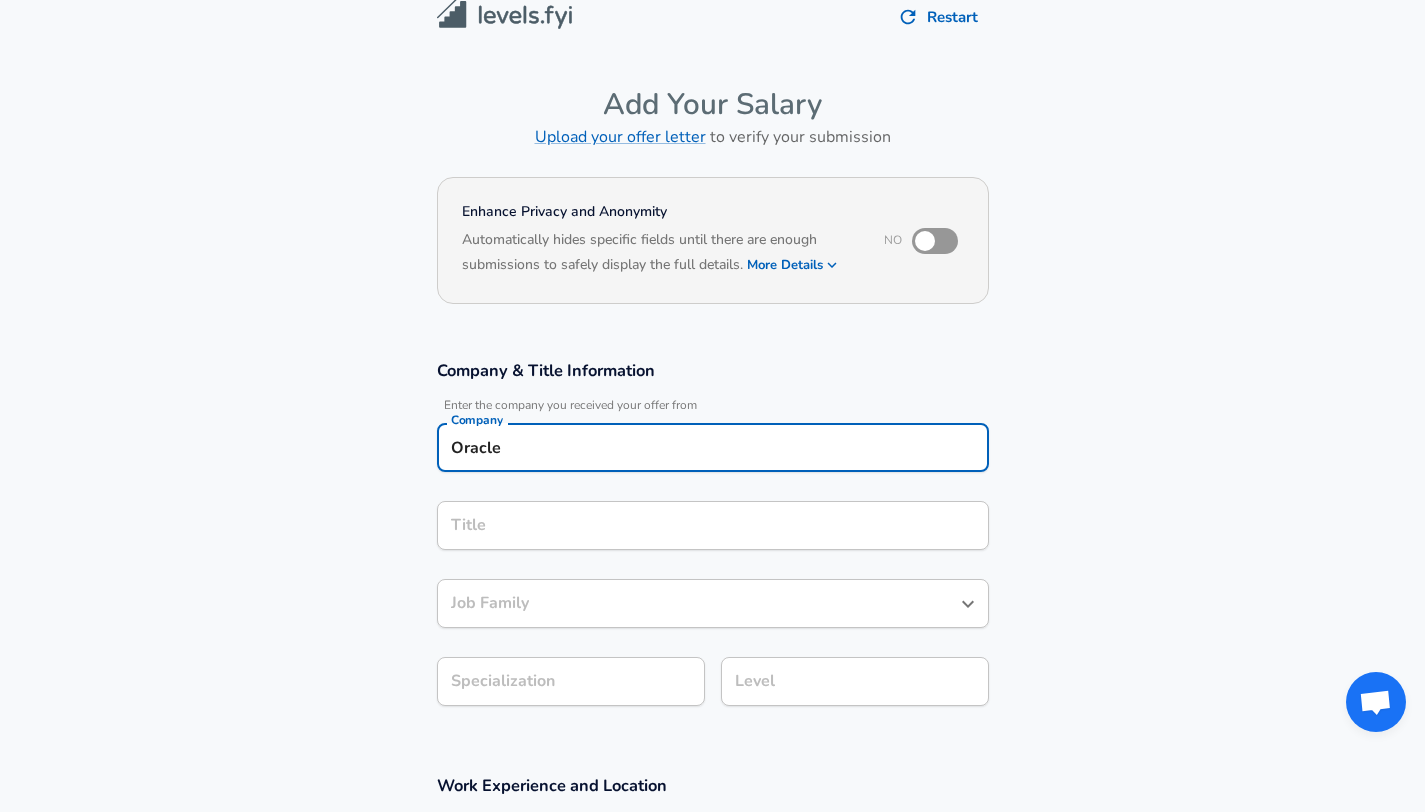 type on "Oracle" 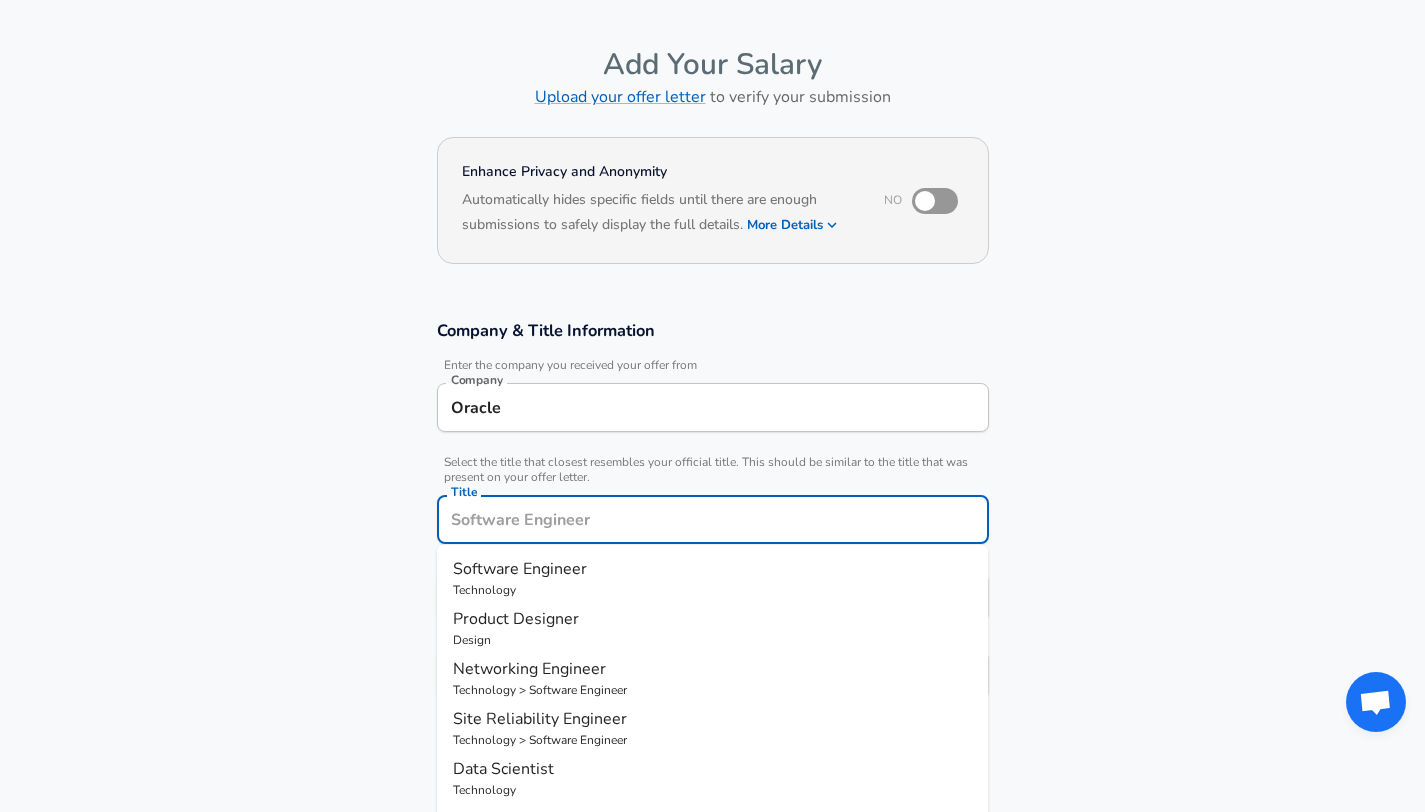 click on "Software Engineer" at bounding box center [713, 569] 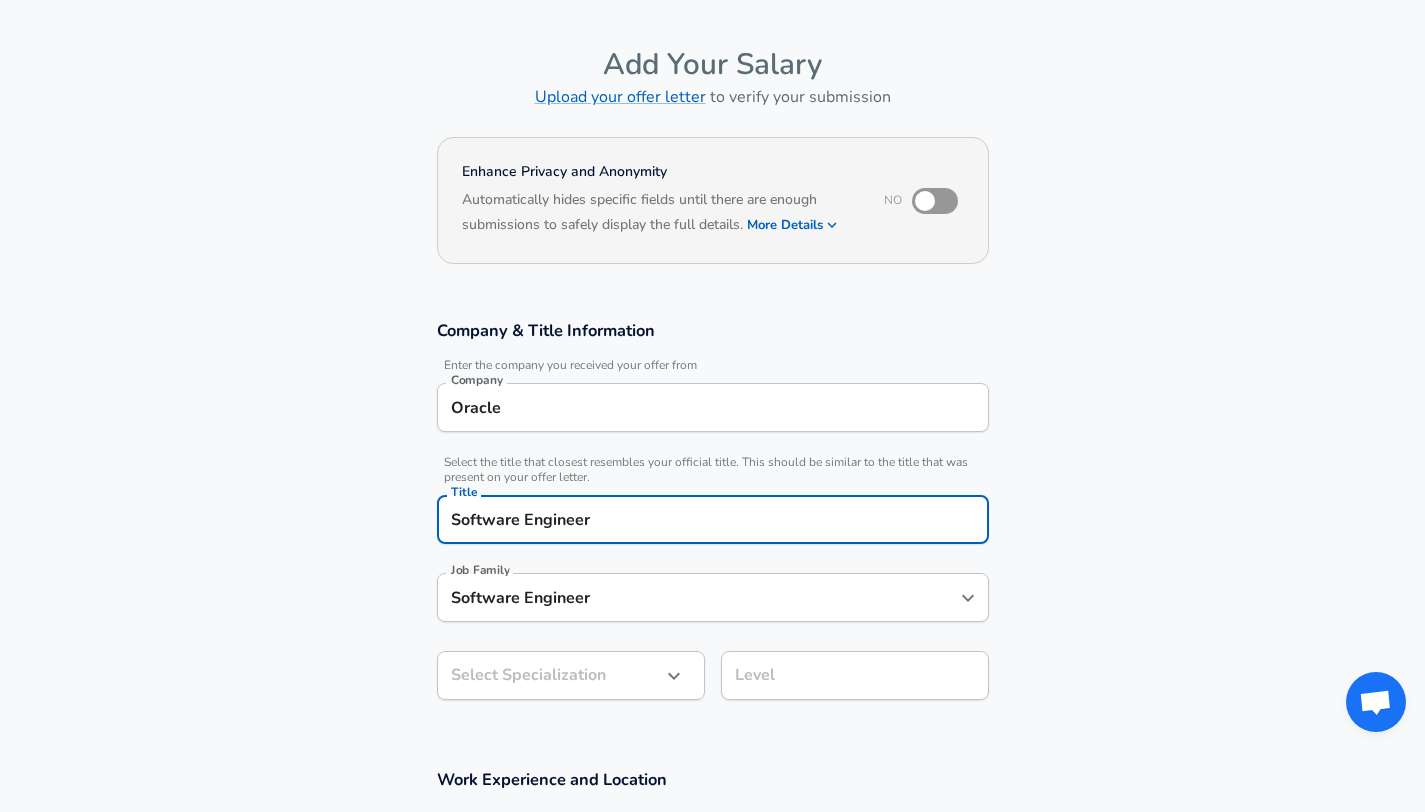 click on "Software Engineer" at bounding box center (698, 597) 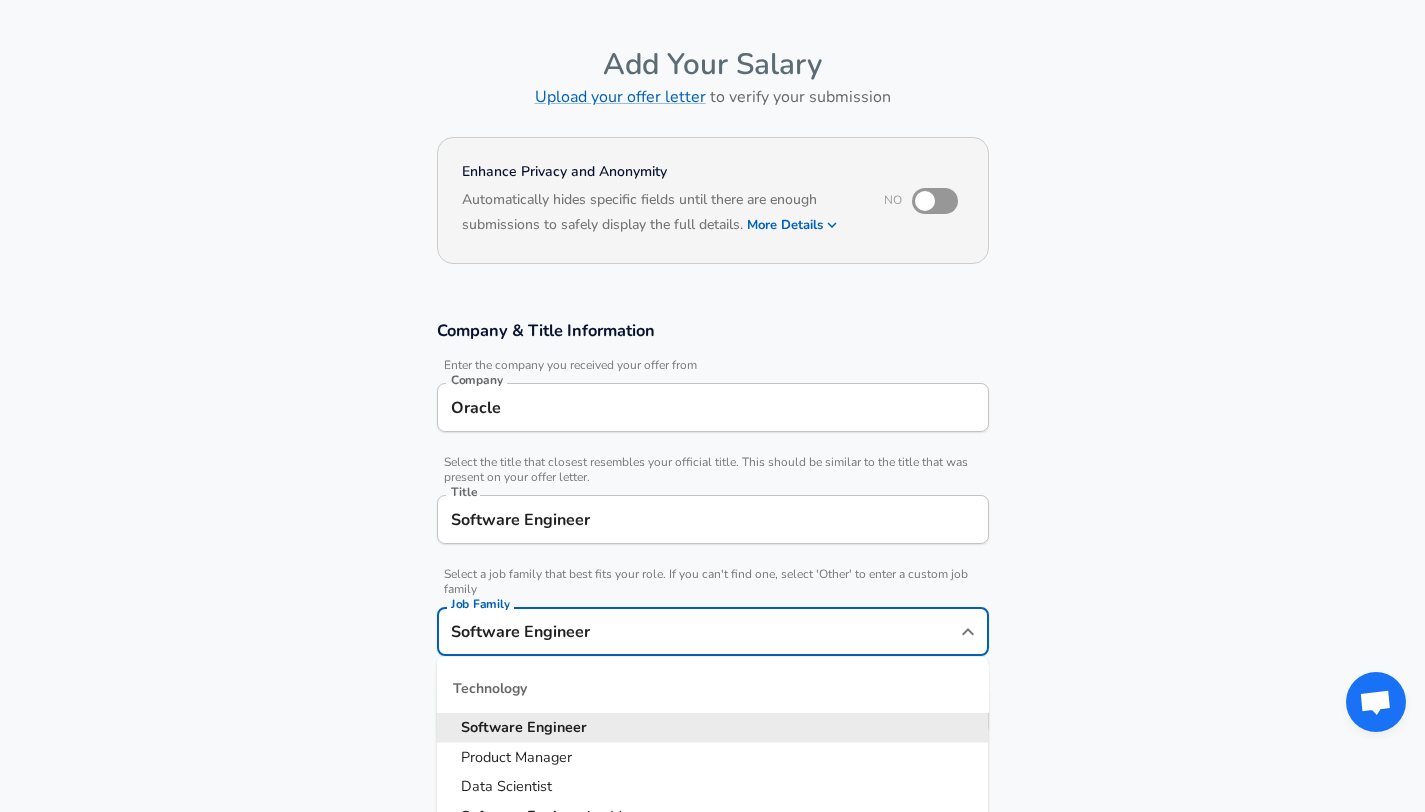 scroll, scrollTop: 100, scrollLeft: 0, axis: vertical 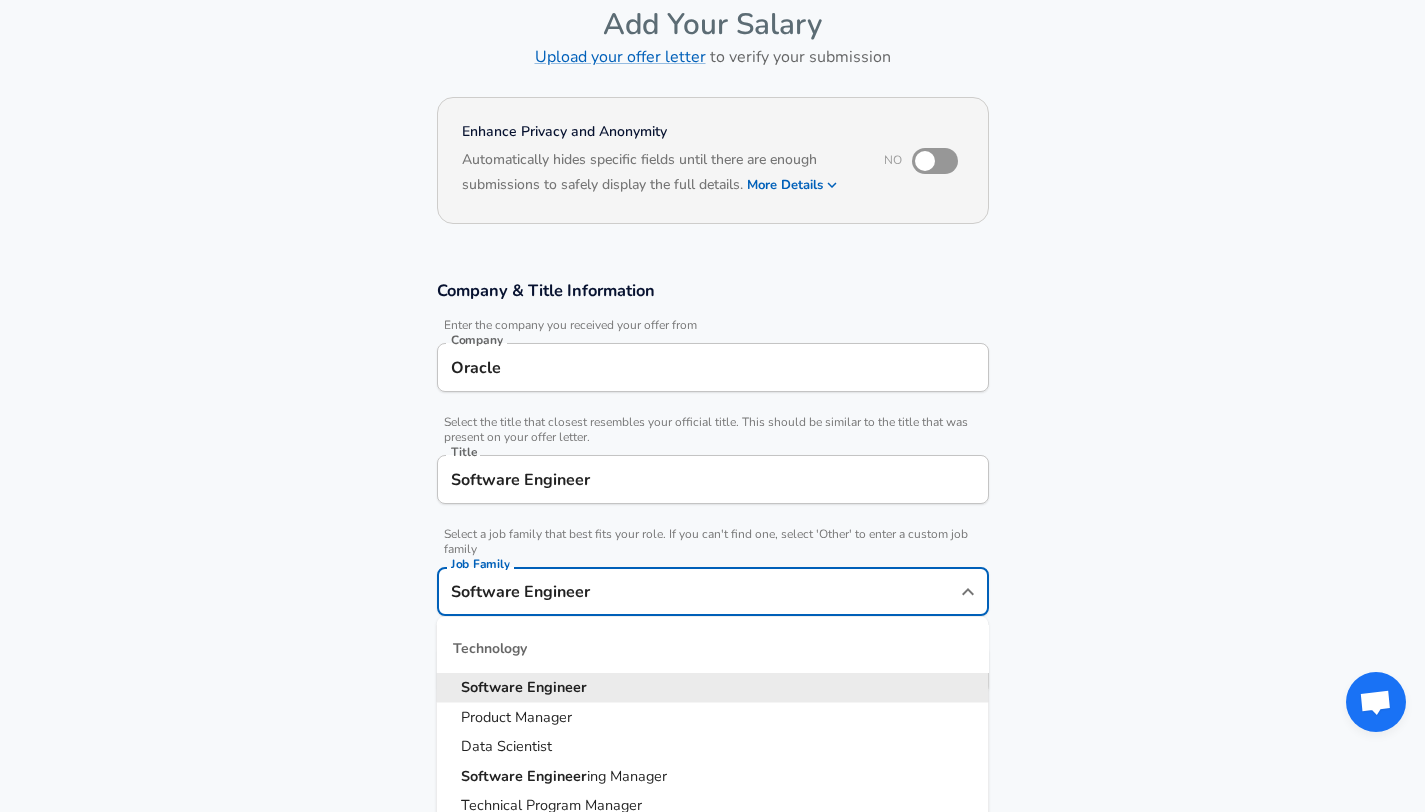 click on "Software     Engineer" at bounding box center (713, 688) 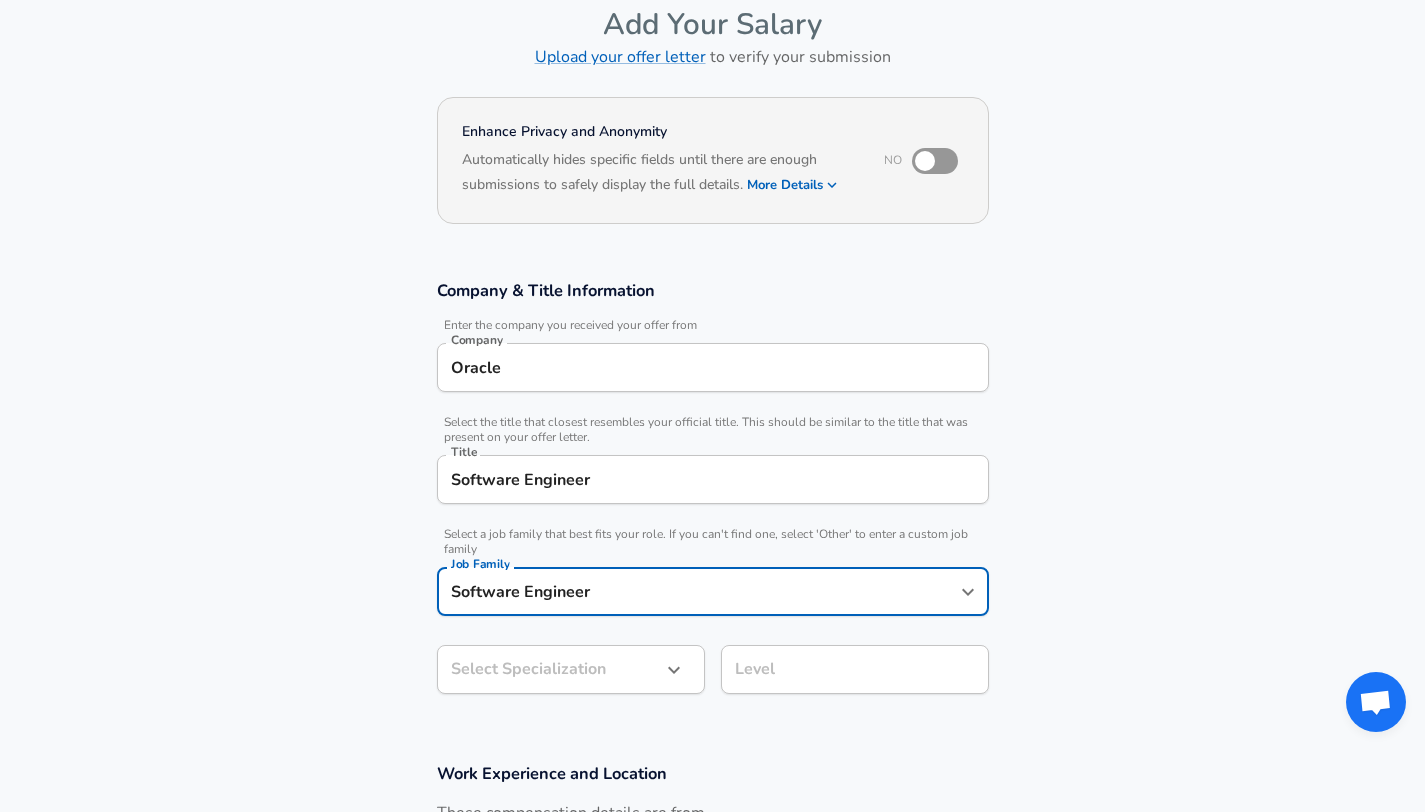 click on "Company & Title Information   Enter the company you received your offer from Company Oracle Company   Select the title that closest resembles your official title. This should be similar to the title that was present on your offer letter. Title Software Engineer Title   Select a job family that best fits your role. If you can't find one, select 'Other' to enter a custom job family Job Family Software Engineer Job Family Select Specialization ​ Select Specialization Level Level" at bounding box center (712, 497) 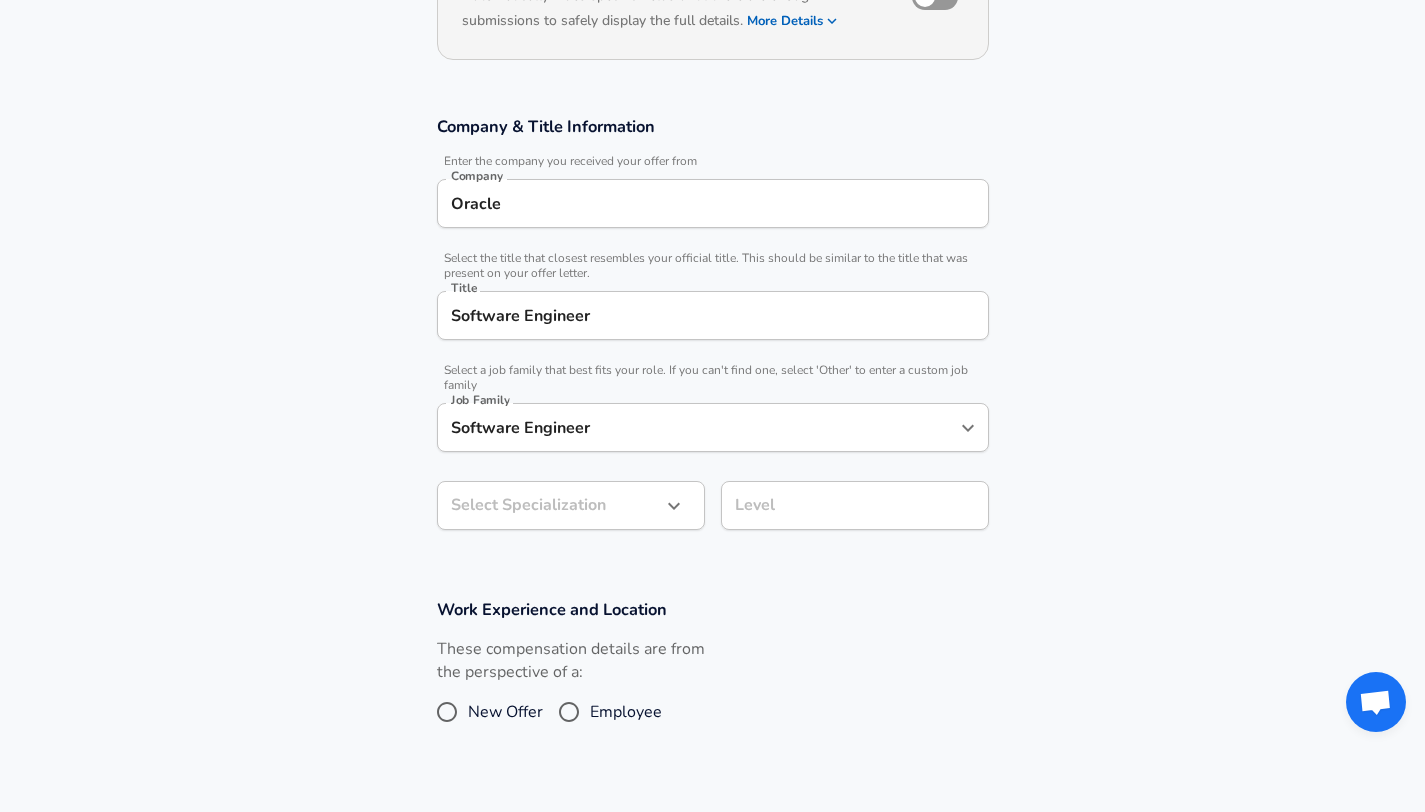 click on "Restart Add Your Salary Upload your offer letter   to verify your submission Enhance Privacy and Anonymity No Automatically hides specific fields until there are enough submissions to safely display the full details.   More Details Based on your submission and the data points that we have already collected, we will automatically hide and anonymize specific fields if there aren't enough data points to remain sufficiently anonymous. Company & Title Information   Enter the company you received your offer from Company Oracle Company   Select the title that closest resembles your official title. This should be similar to the title that was present on your offer letter. Title Software Engineer Title   Select a job family that best fits your role. If you can't find one, select 'Other' to enter a custom job family Job Family Software Engineer Job Family Select Specialization ​ Select Specialization Level Level Work Experience and Location These compensation details are from the perspective of a: New Offer Employee" at bounding box center [712, 142] 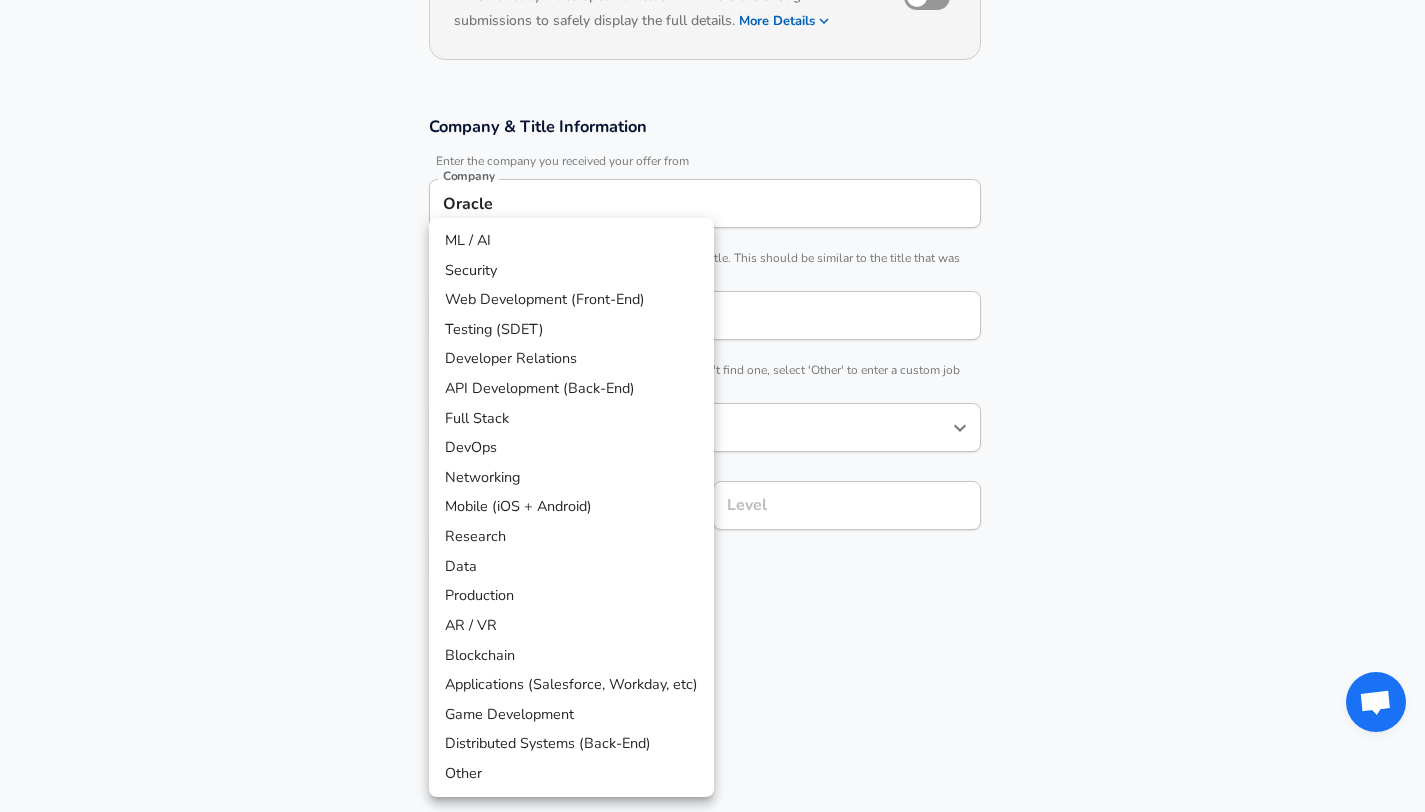 scroll, scrollTop: 324, scrollLeft: 0, axis: vertical 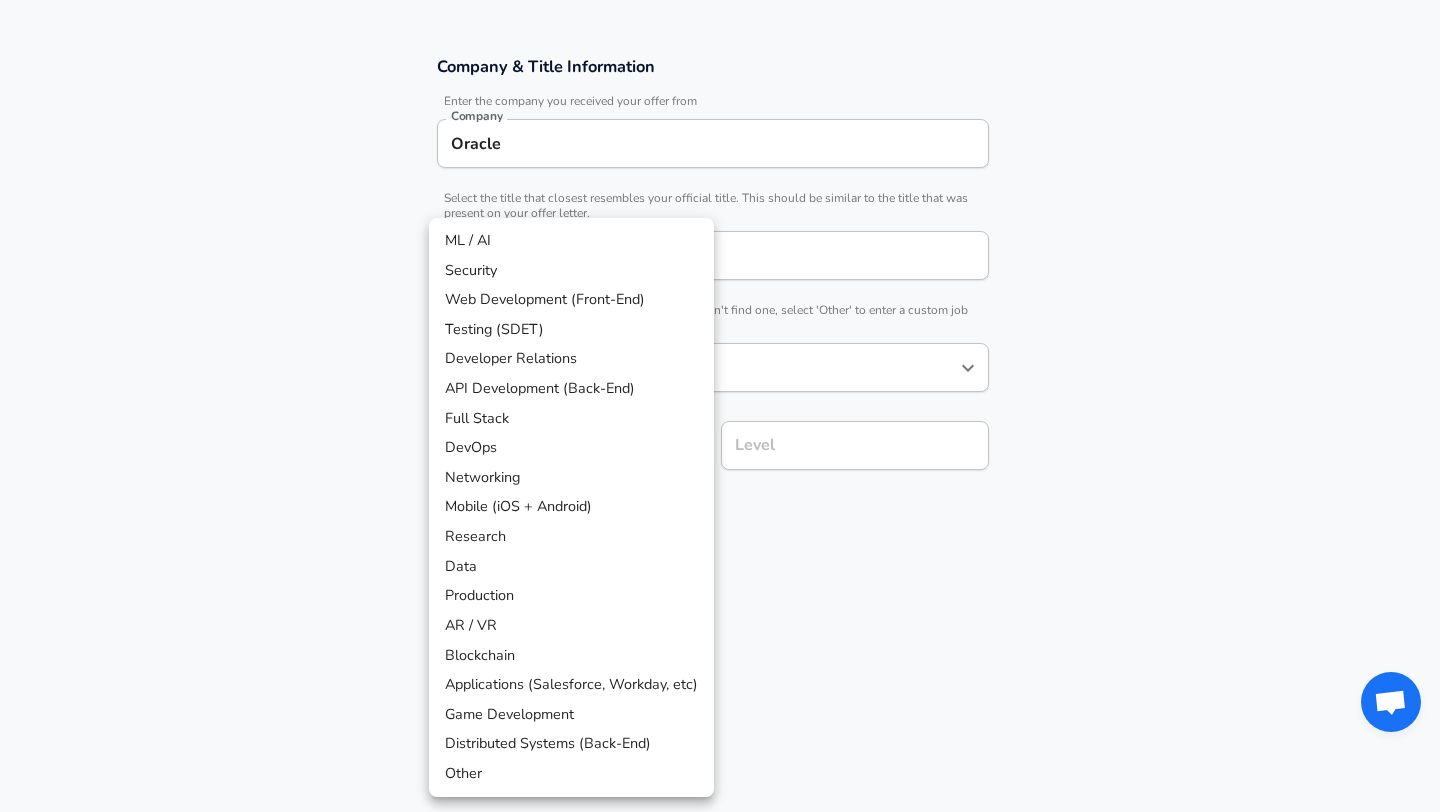 type 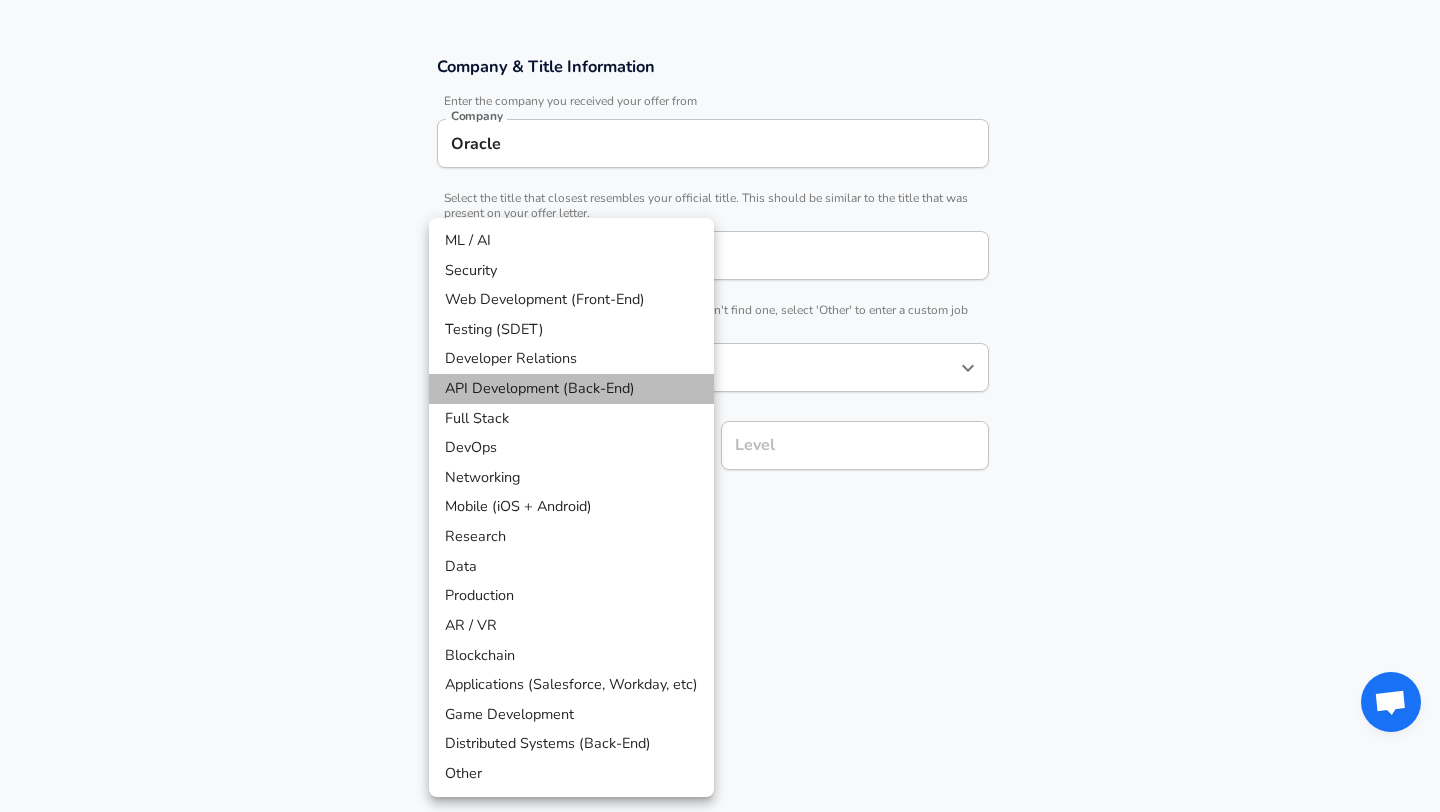 click on "API Development (Back-End)" at bounding box center [571, 389] 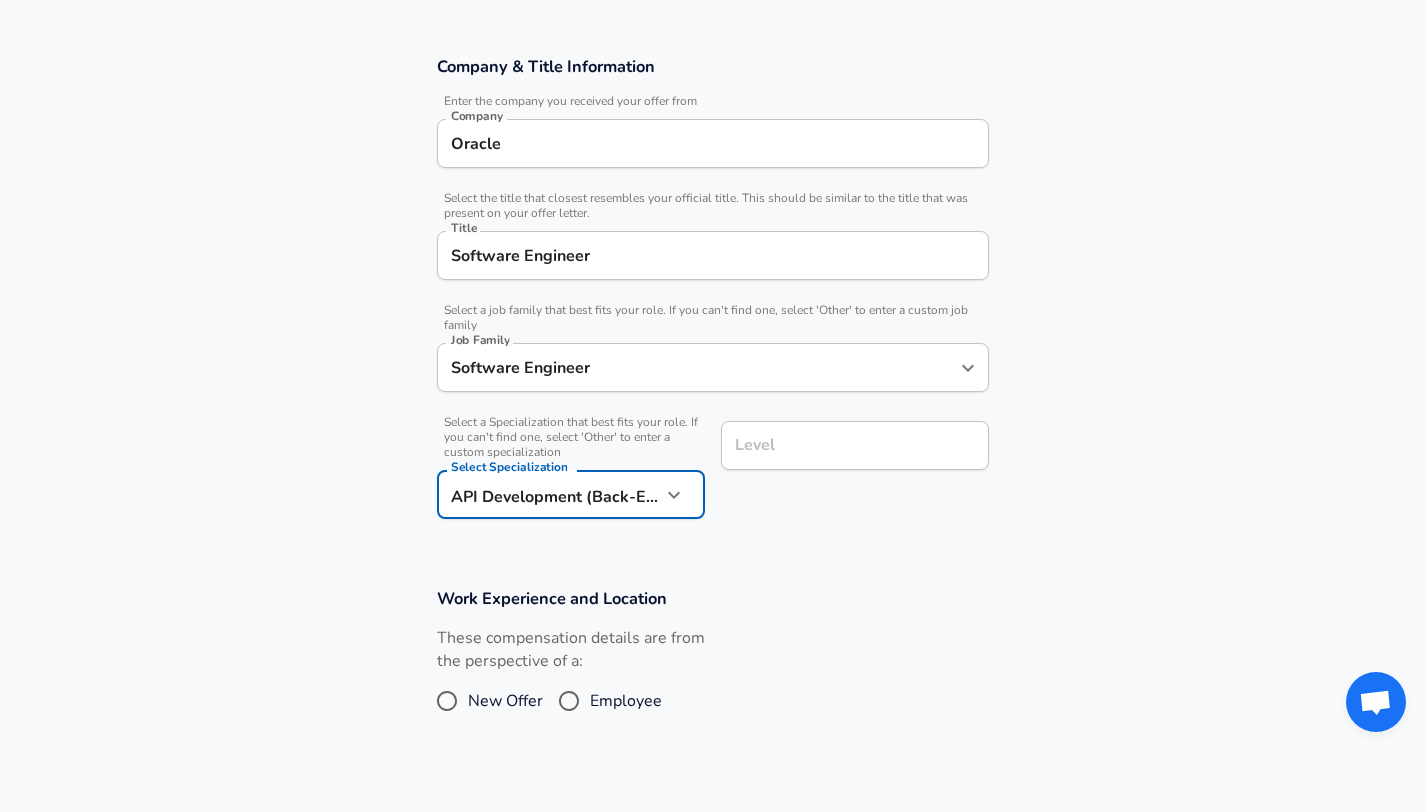 click on "Level" at bounding box center [855, 445] 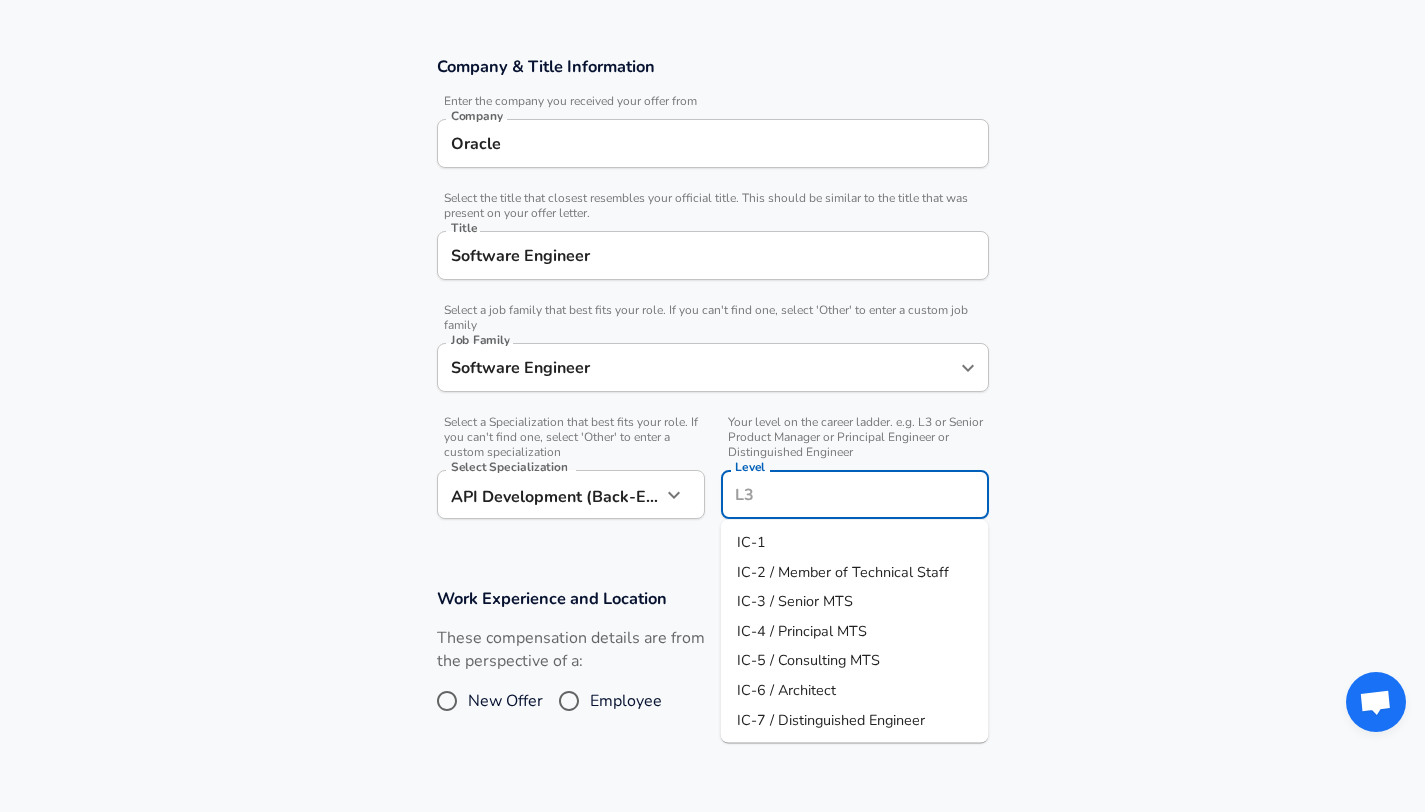 scroll, scrollTop: 364, scrollLeft: 0, axis: vertical 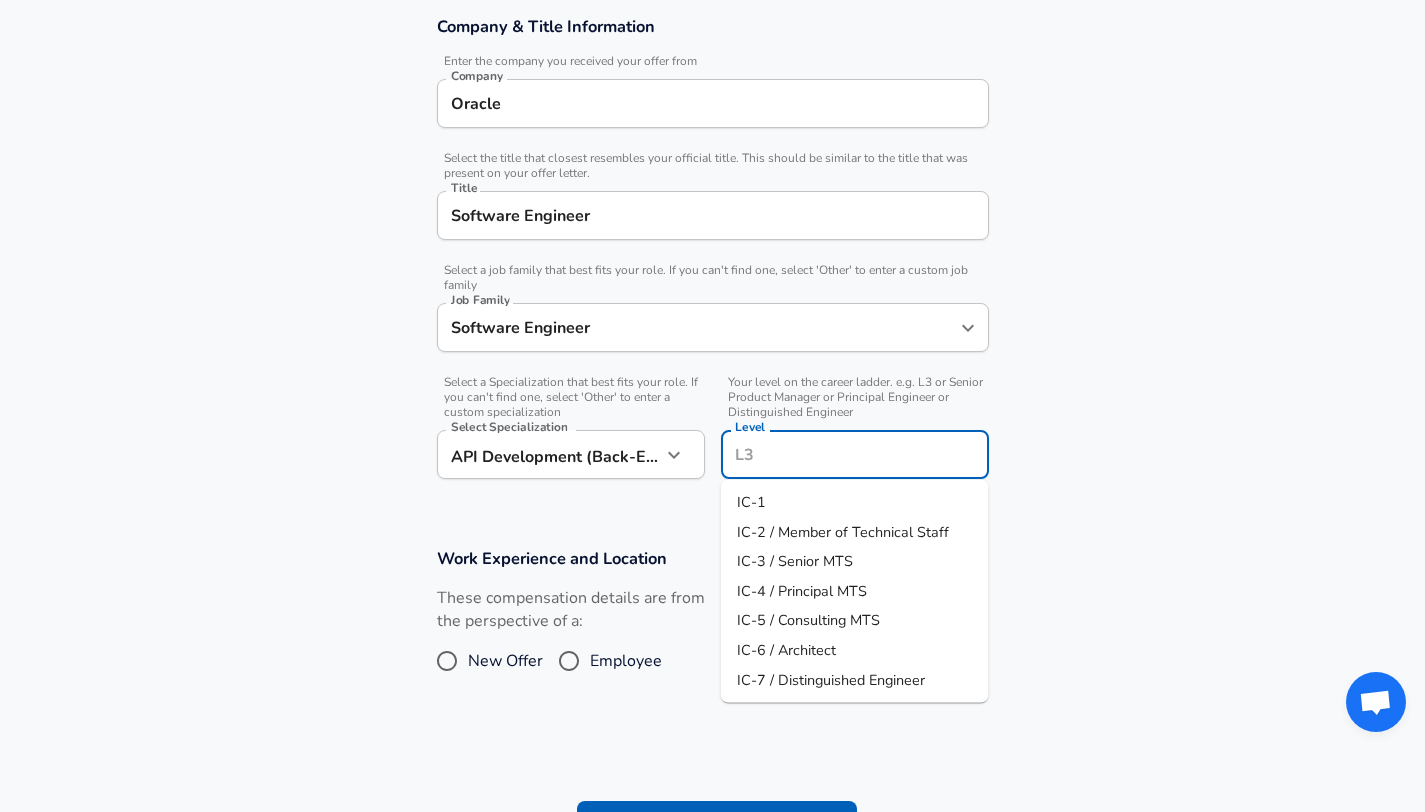 click on "IC-4 / Principal MTS" at bounding box center (802, 590) 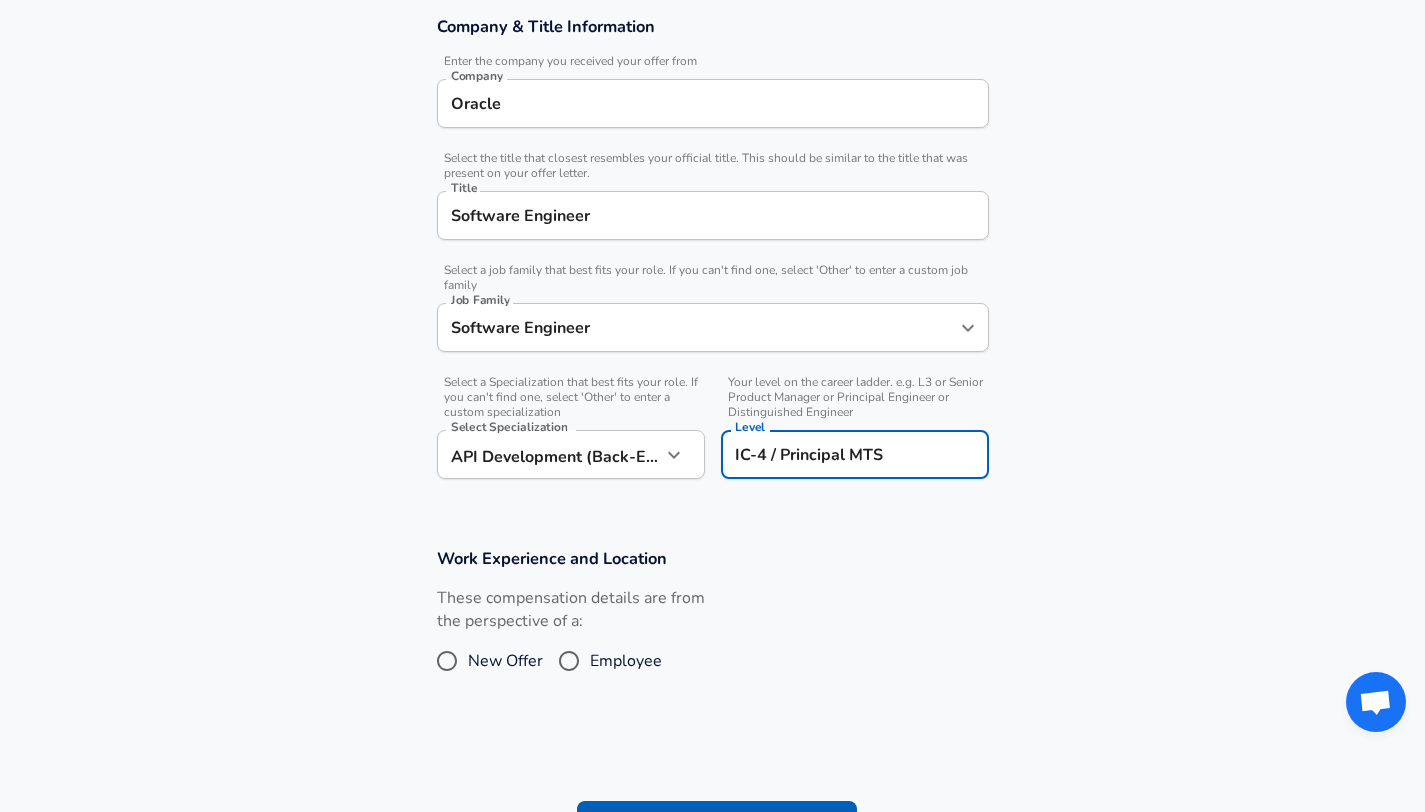 click on "Employee" at bounding box center [569, 661] 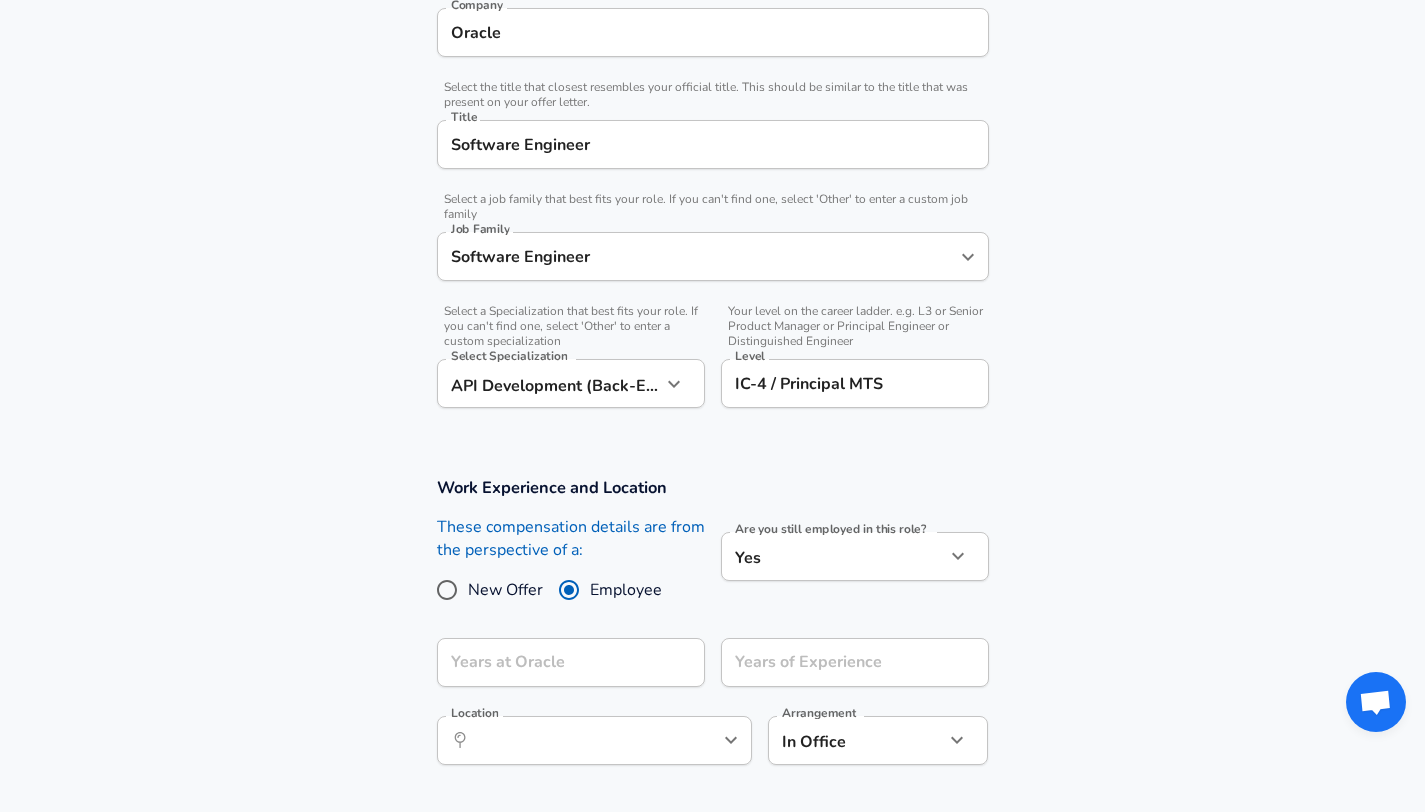 scroll, scrollTop: 494, scrollLeft: 0, axis: vertical 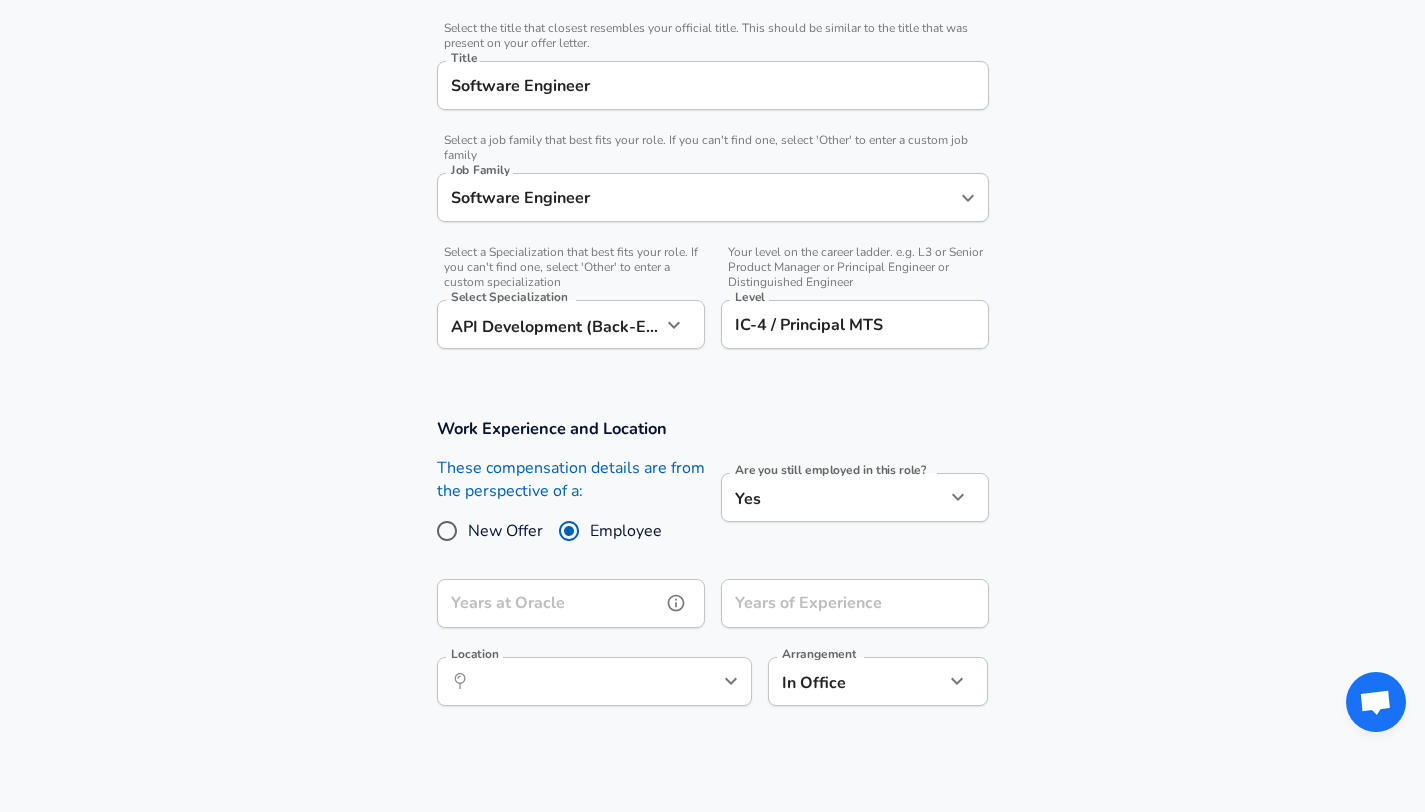 click on "Years at Oracle" at bounding box center [549, 603] 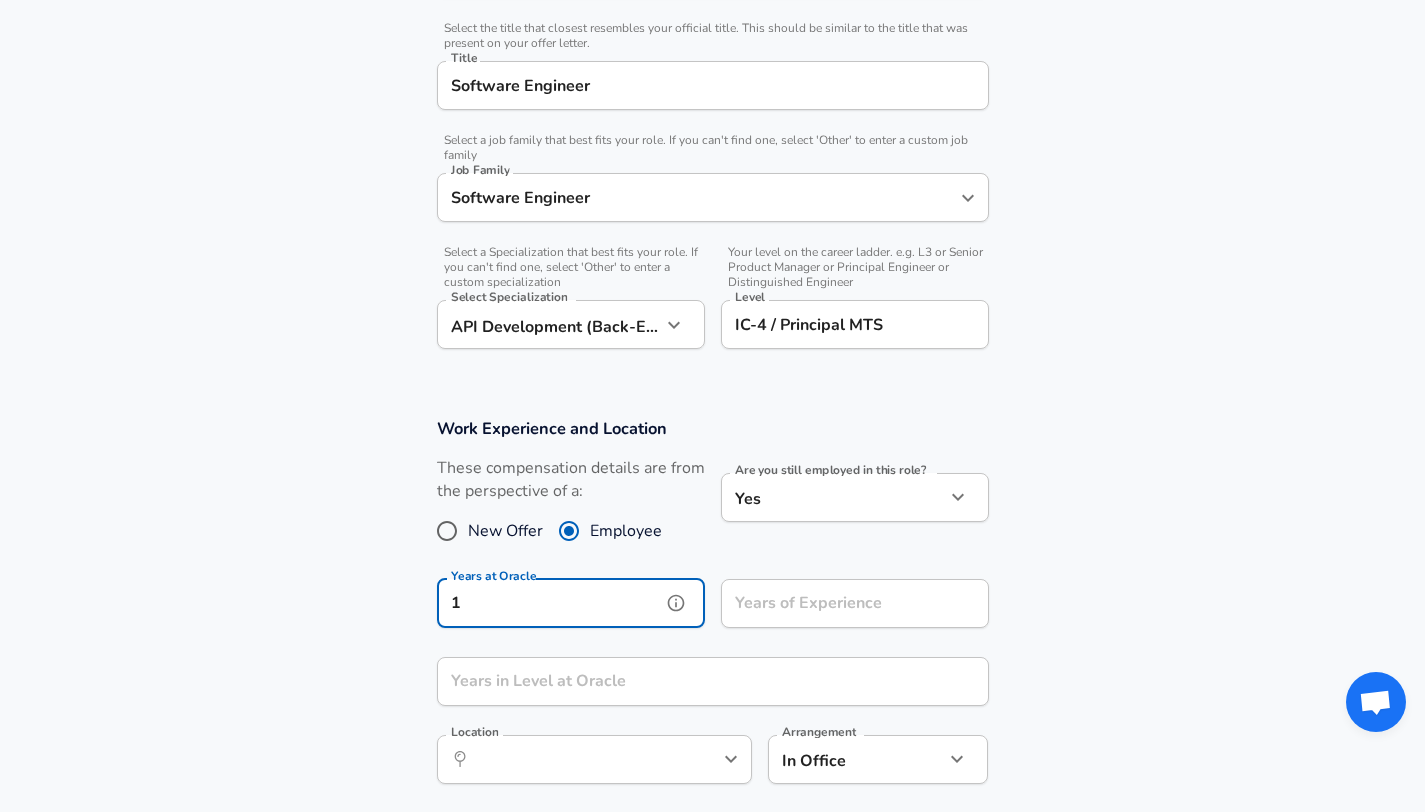 type on "1" 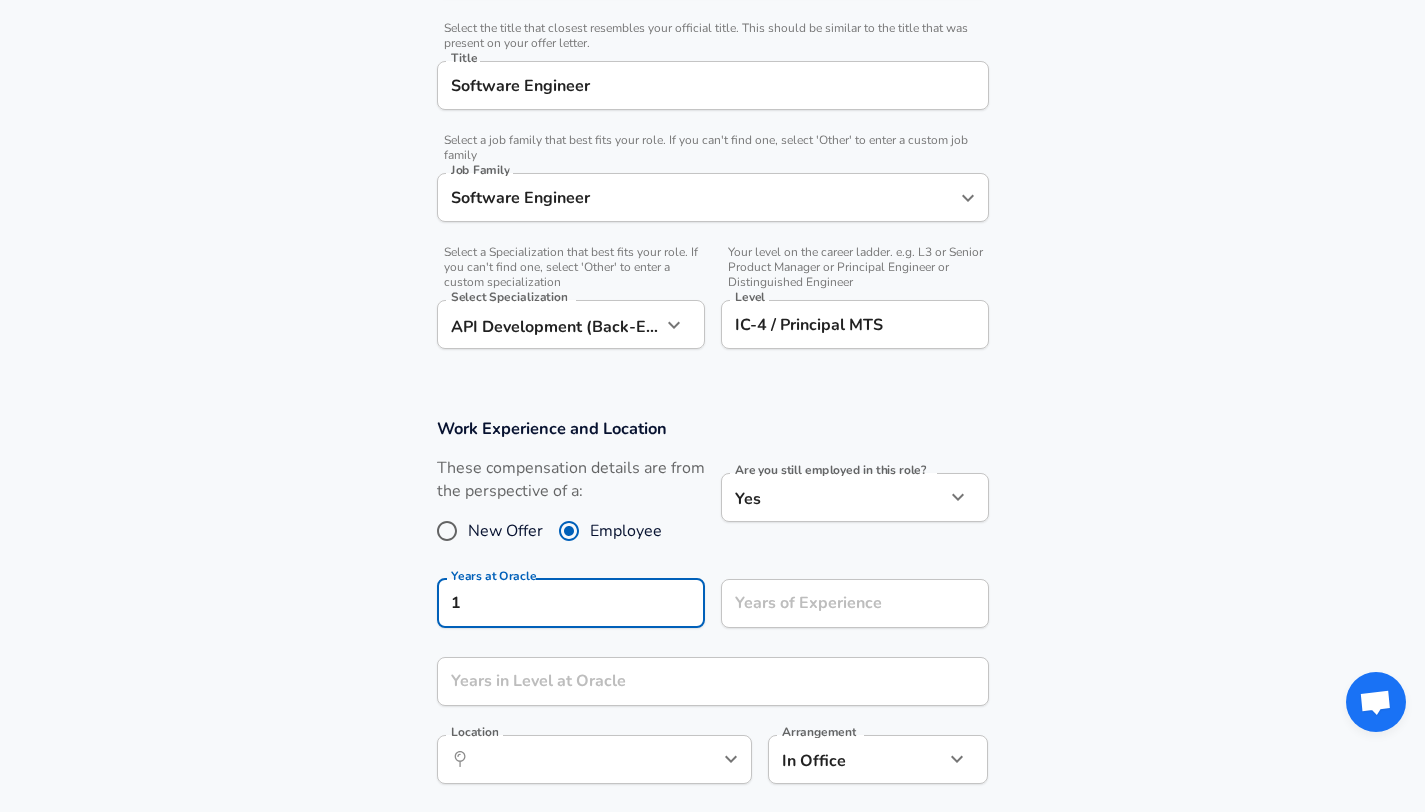 click on "Work Experience and Location These compensation details are from the perspective of a: New Offer Employee Are you still employed in this role? Yes yes Are you still employed in this role? Years at Oracle 1 Years at Oracle Years of Experience Years of Experience Years in Level at Oracle Years in Level at Oracle Location ​ Location Arrangement In Office office Arrangement" at bounding box center (712, 611) 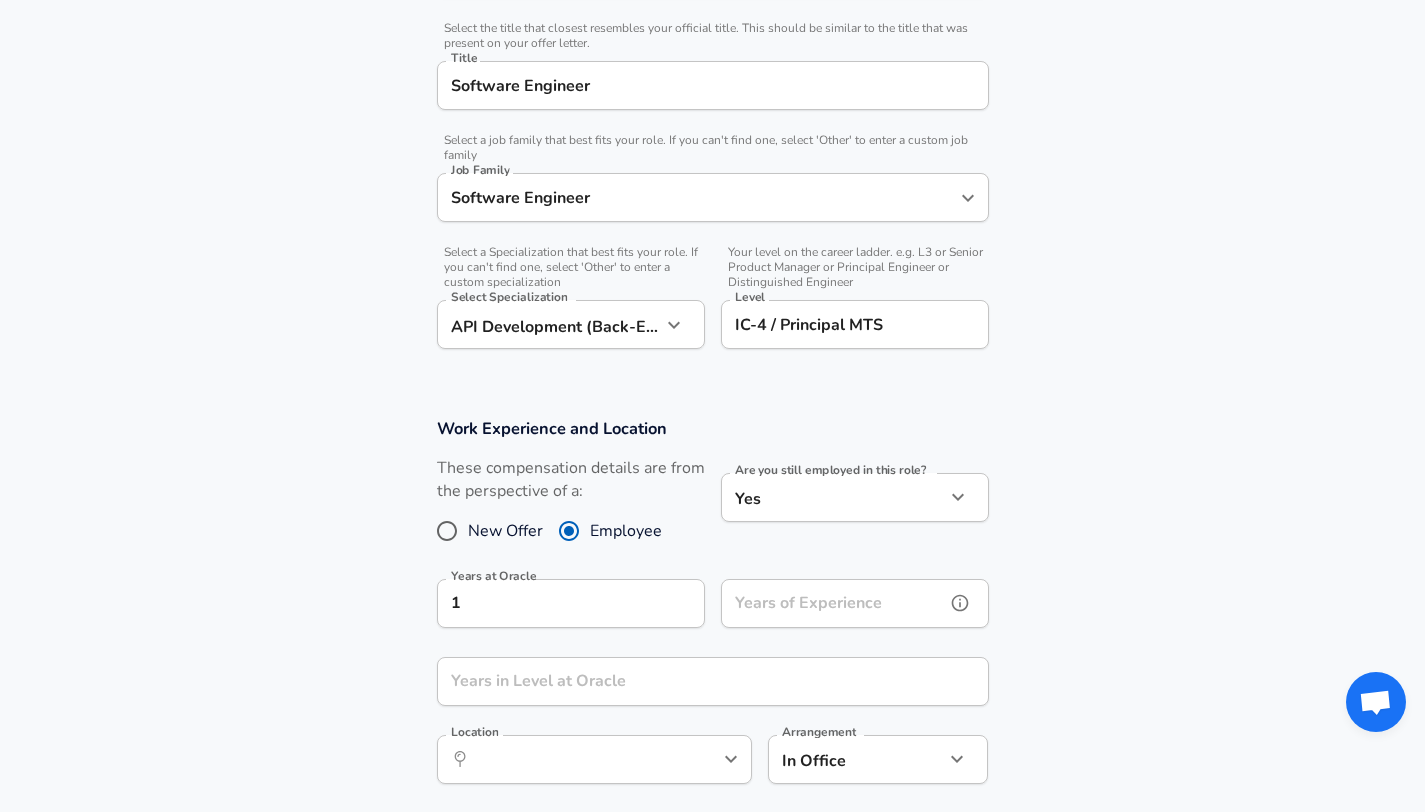 click on "Years of Experience" at bounding box center [833, 603] 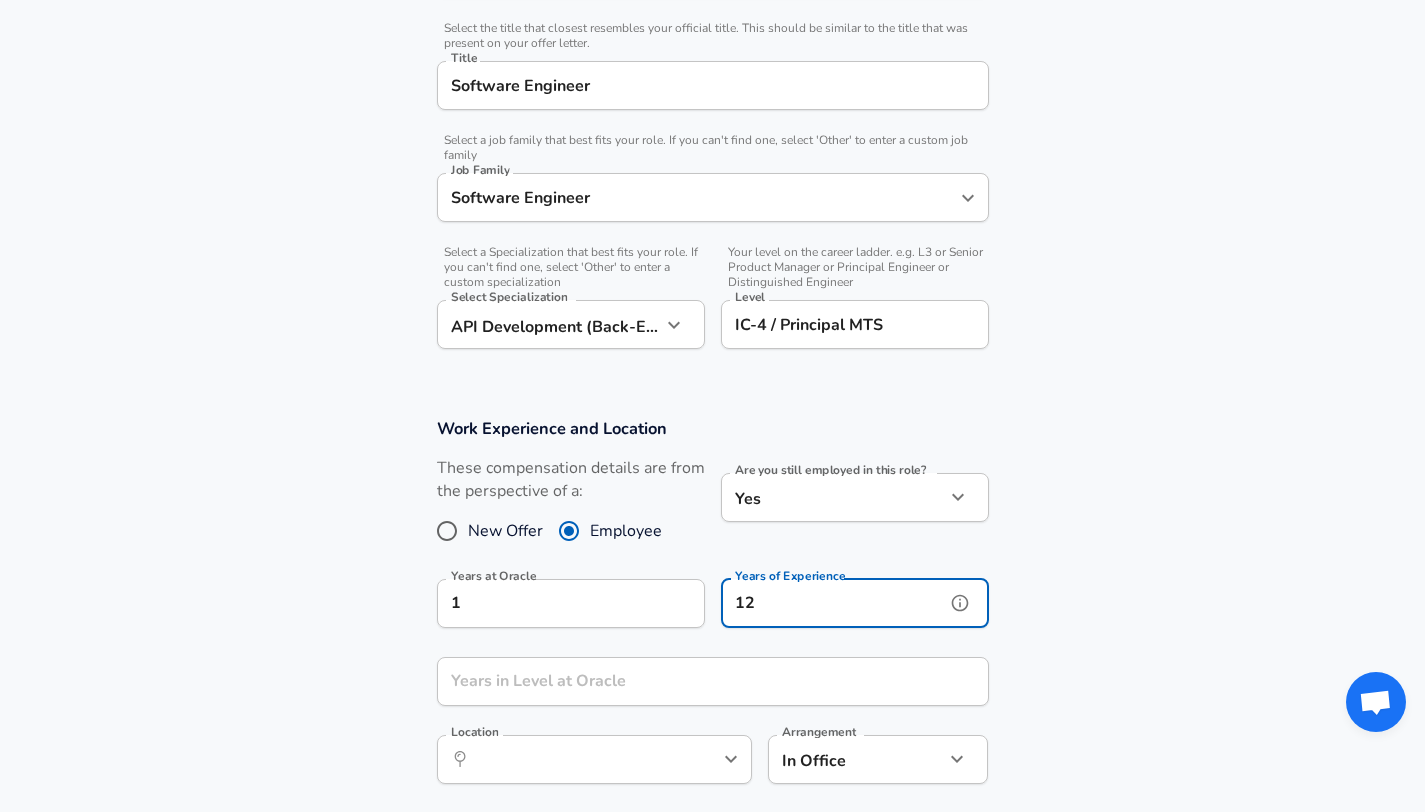 type on "12" 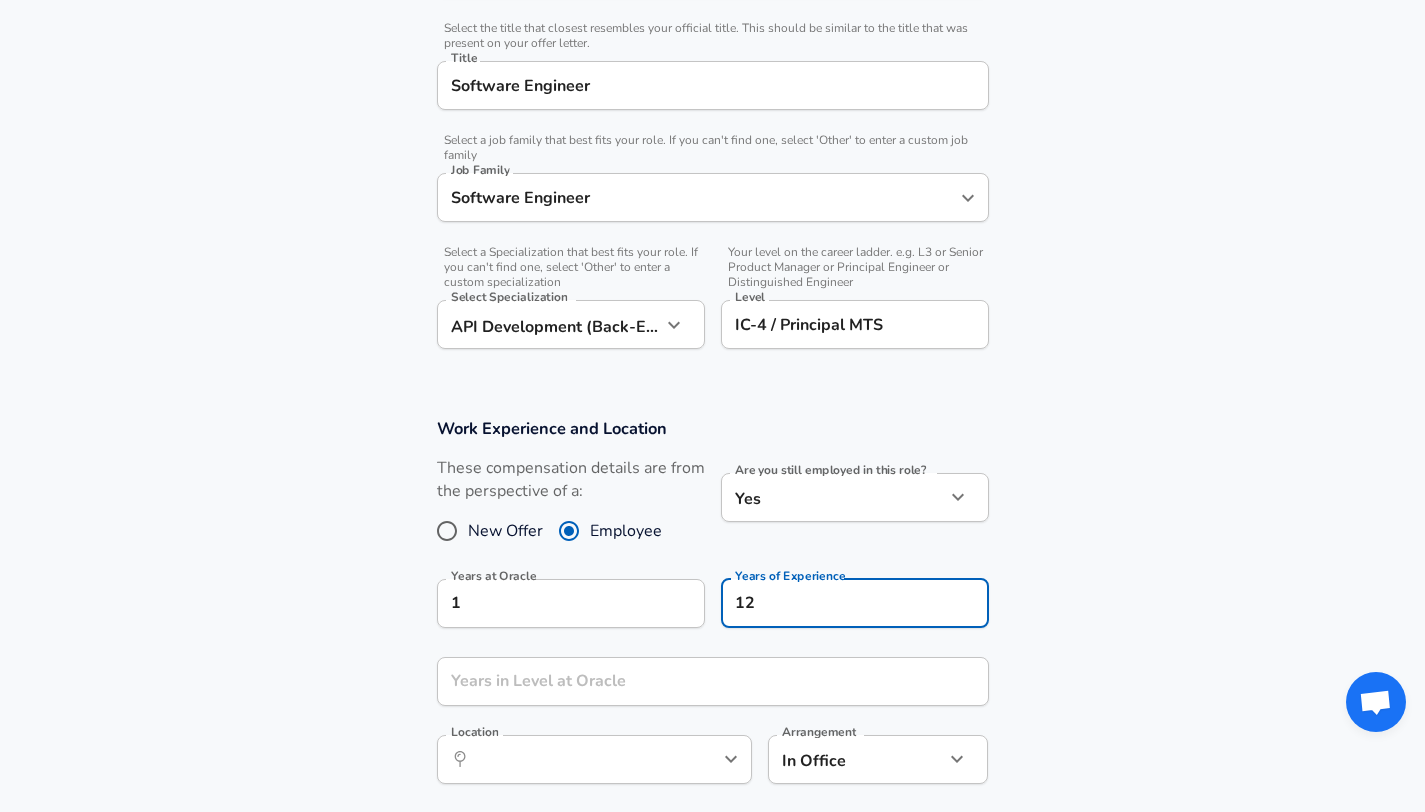 click on "Work Experience and Location These compensation details are from the perspective of a: New Offer Employee Are you still employed in this role? Yes yes Are you still employed in this role? Years at Oracle 1 Years at Oracle Years of Experience 12 Years of Experience Years in Level at Oracle Years in Level at Oracle Location ​ Location Arrangement In Office office Arrangement" at bounding box center [712, 611] 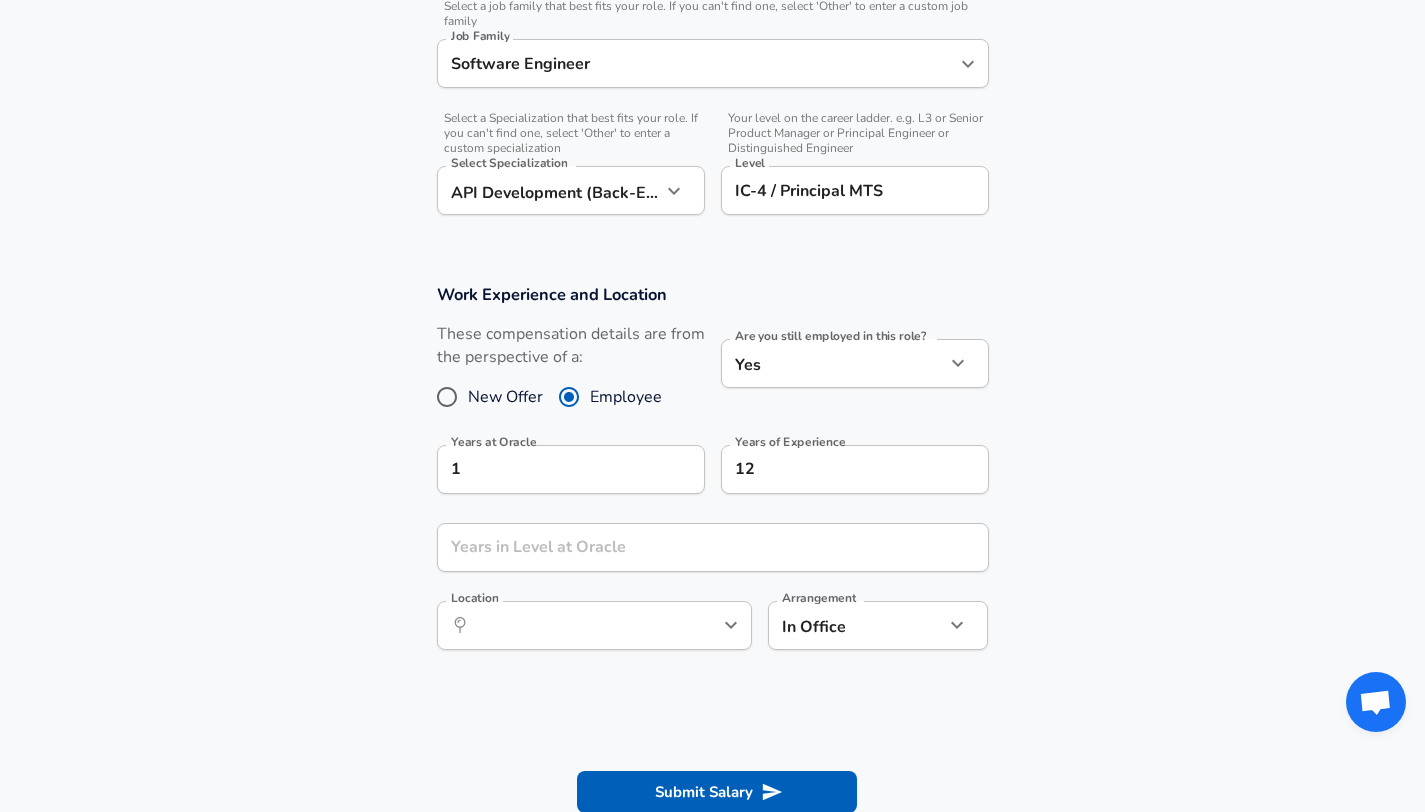 scroll, scrollTop: 647, scrollLeft: 0, axis: vertical 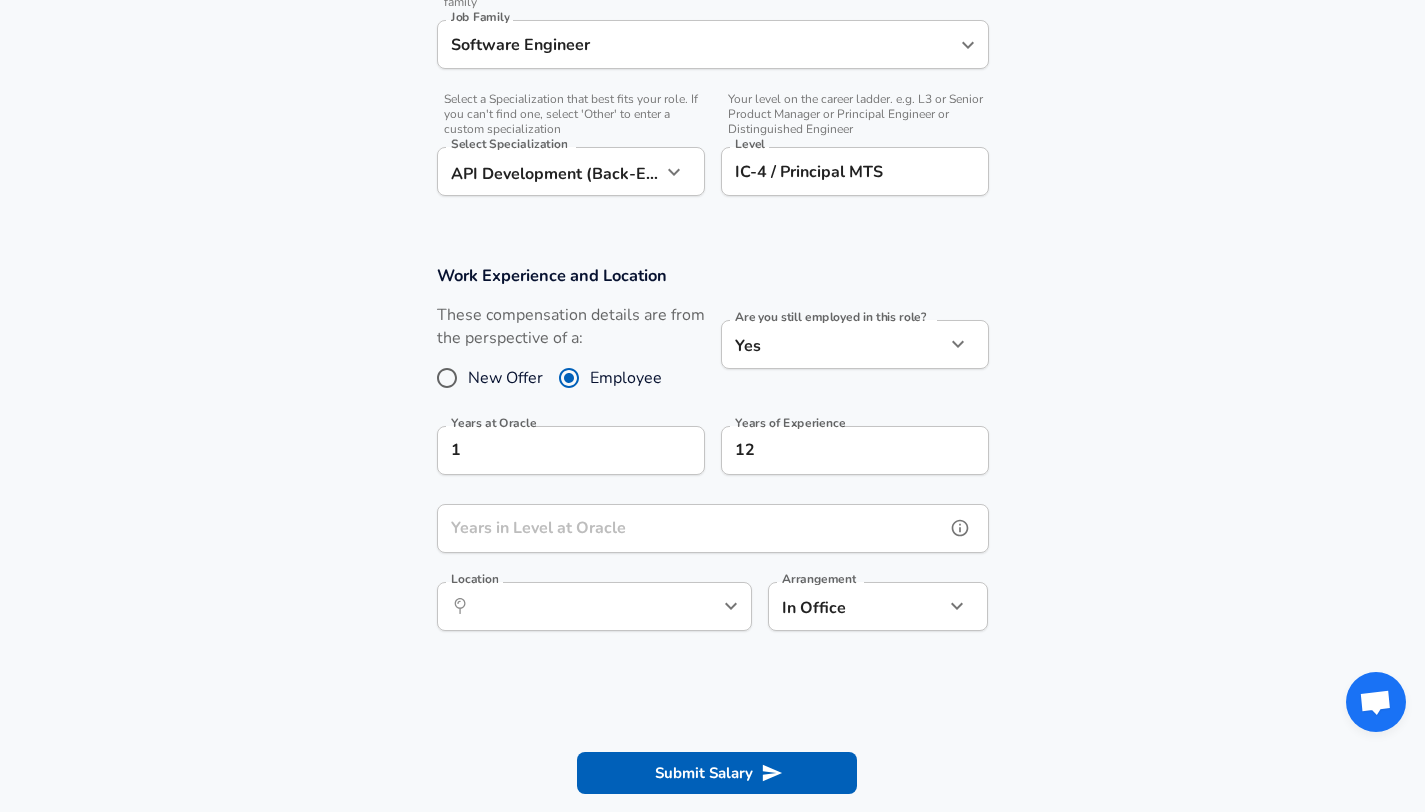 click on "Years in Level at Oracle" at bounding box center (691, 528) 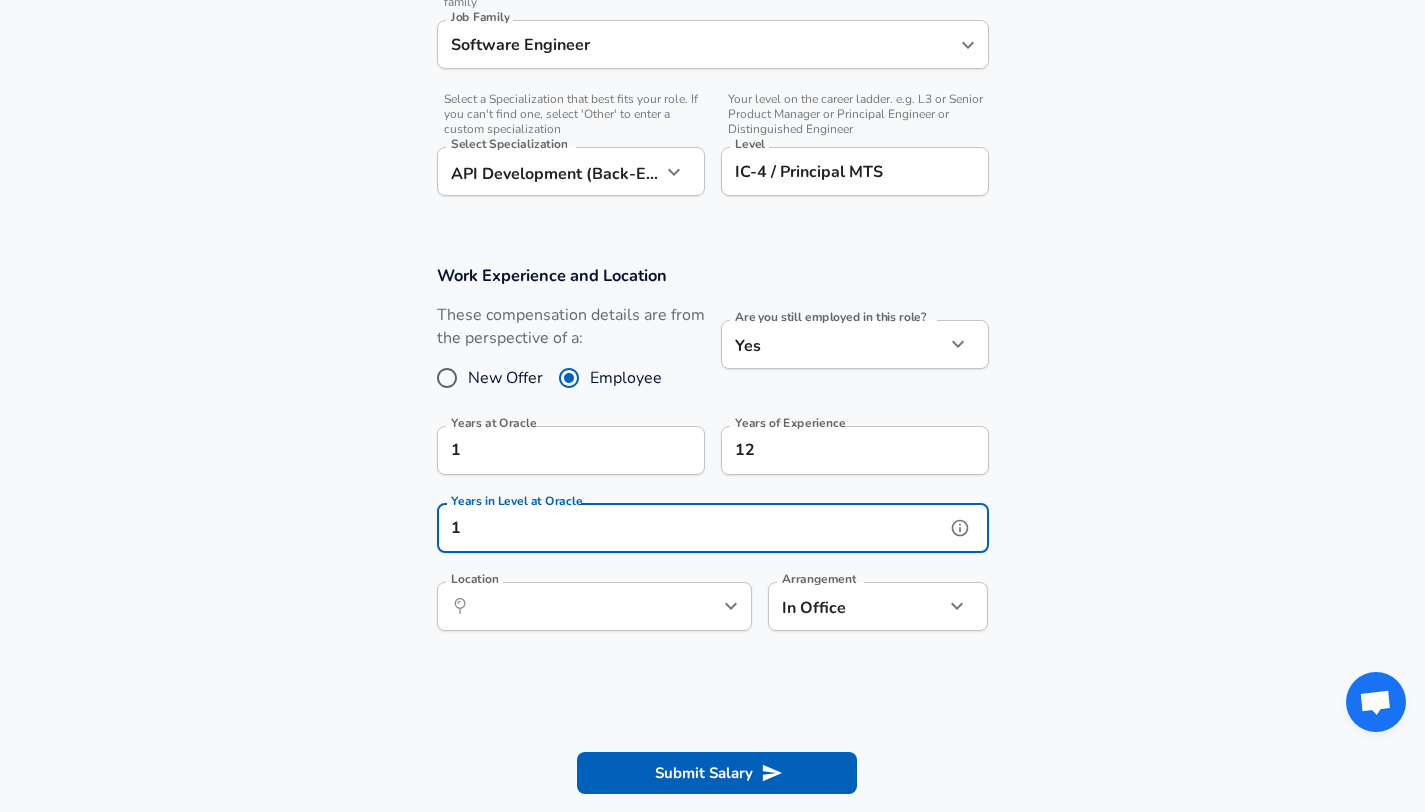 click on "​ Location" at bounding box center (594, 606) 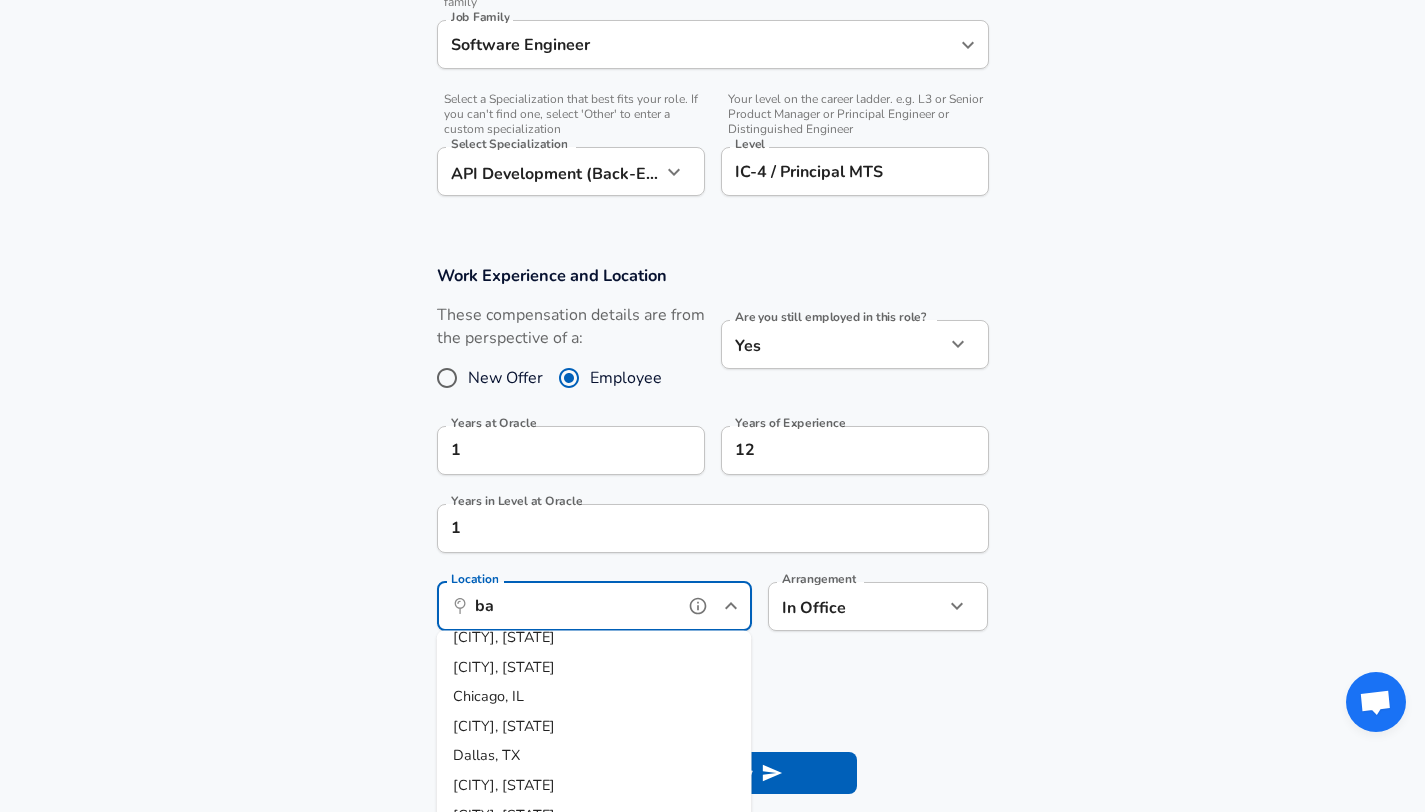 scroll, scrollTop: 0, scrollLeft: 0, axis: both 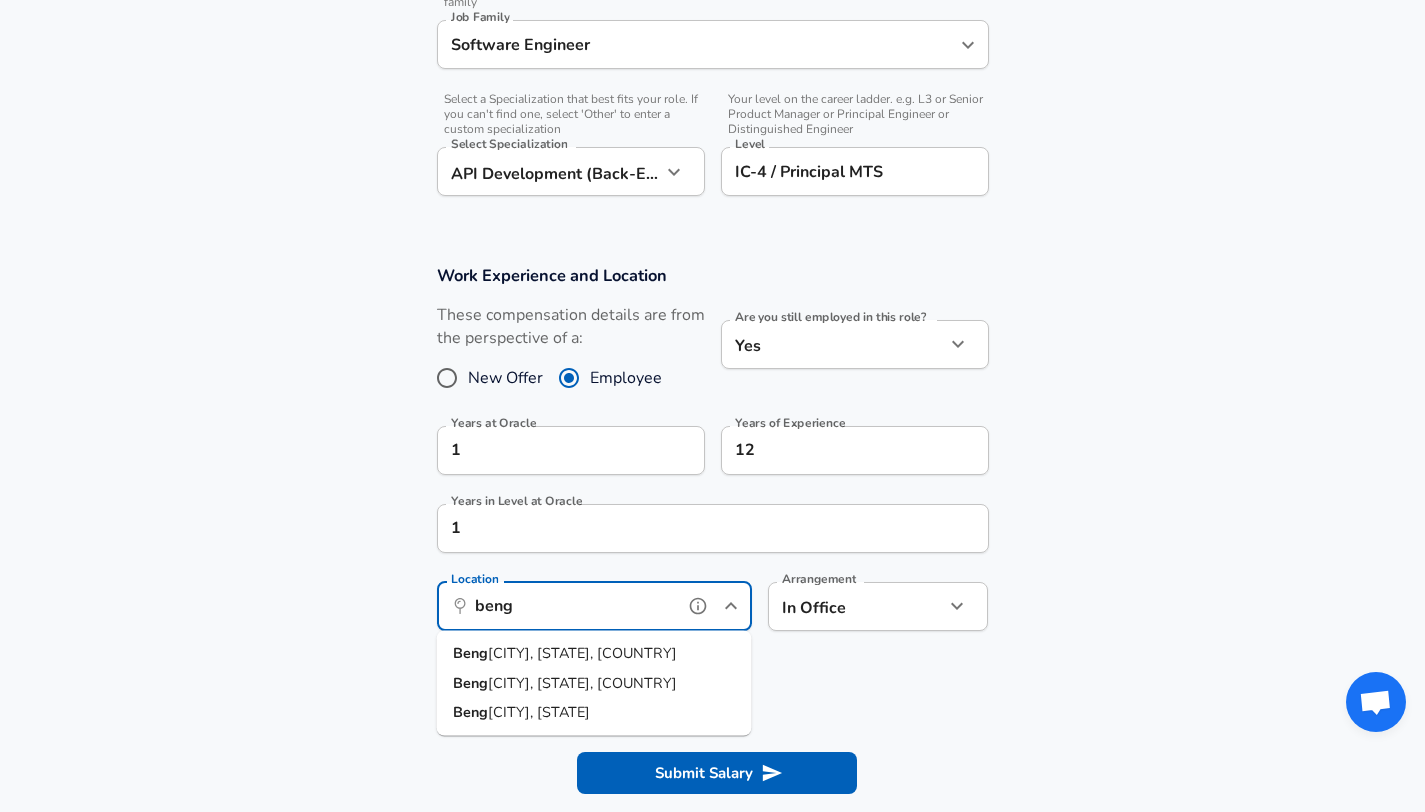 click on "[CITY], [STATE], [COUNTRY]" at bounding box center [582, 653] 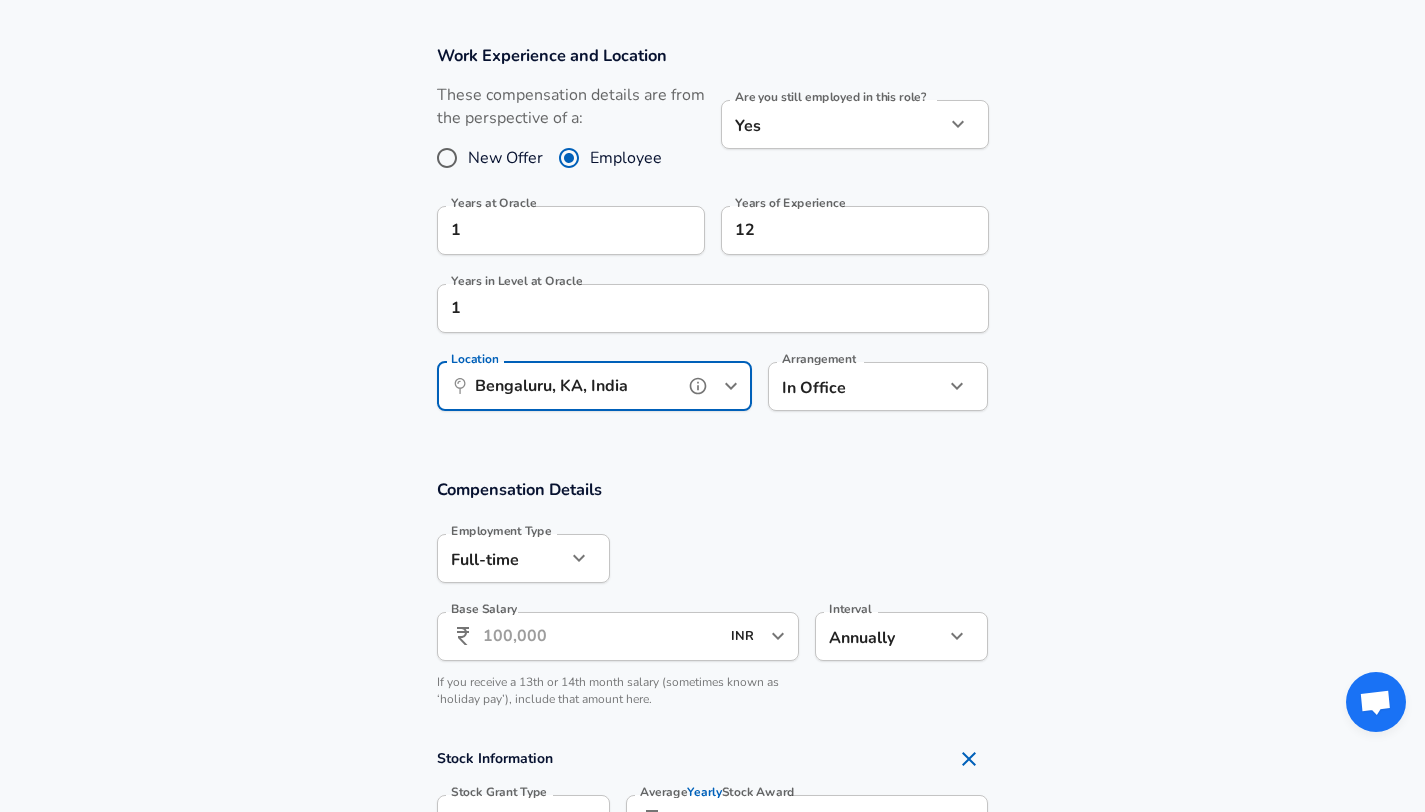 scroll, scrollTop: 925, scrollLeft: 0, axis: vertical 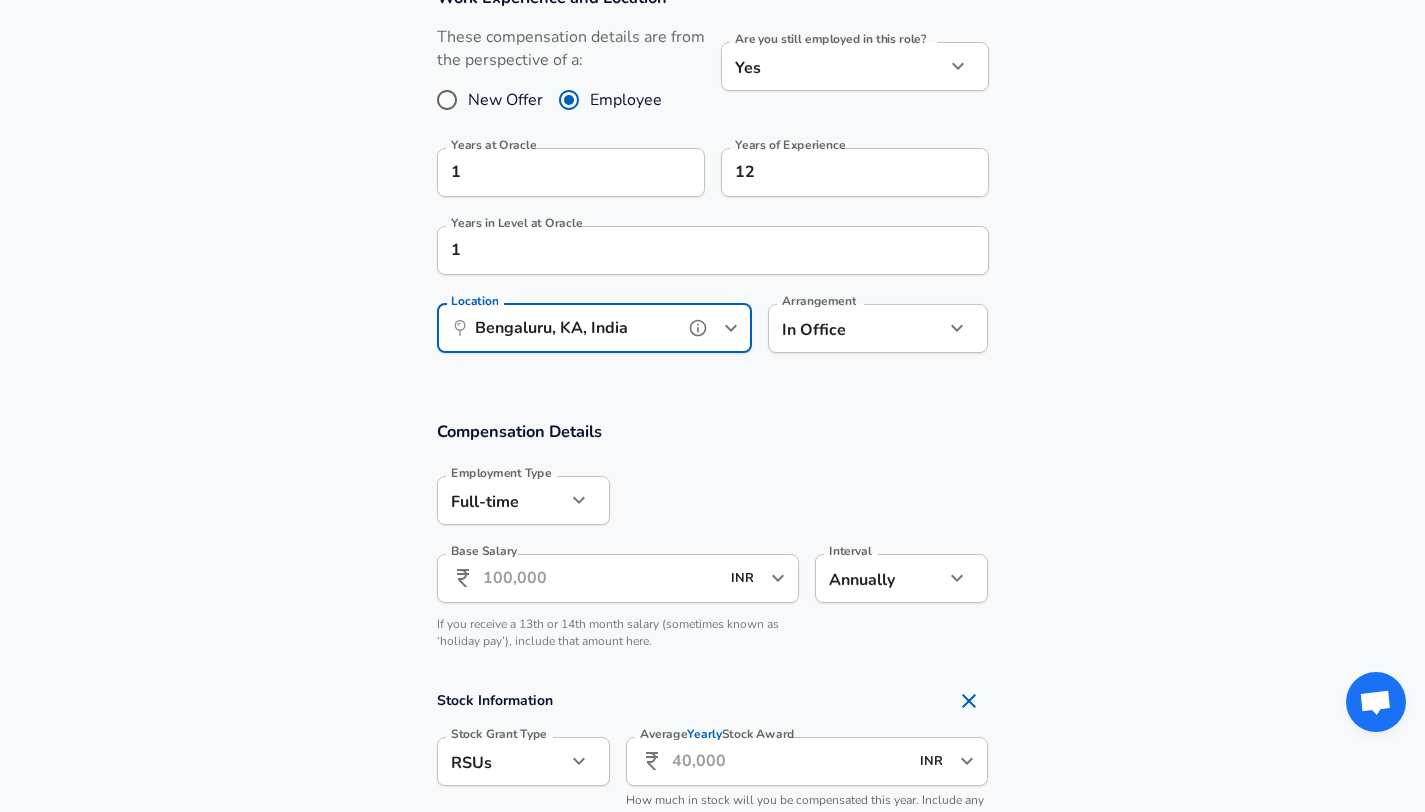 type on "Bengaluru, KA, India" 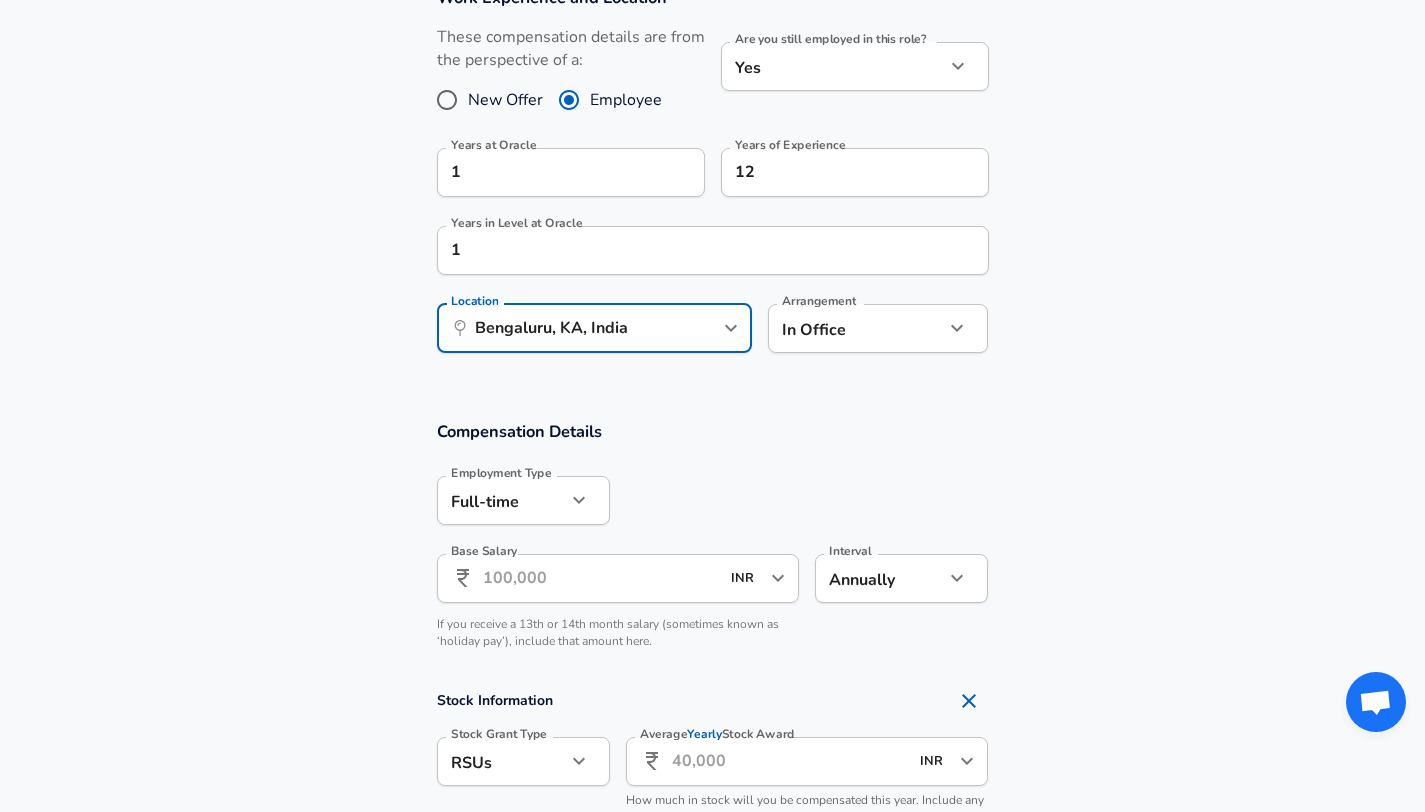 click on "Base Salary" at bounding box center (601, 578) 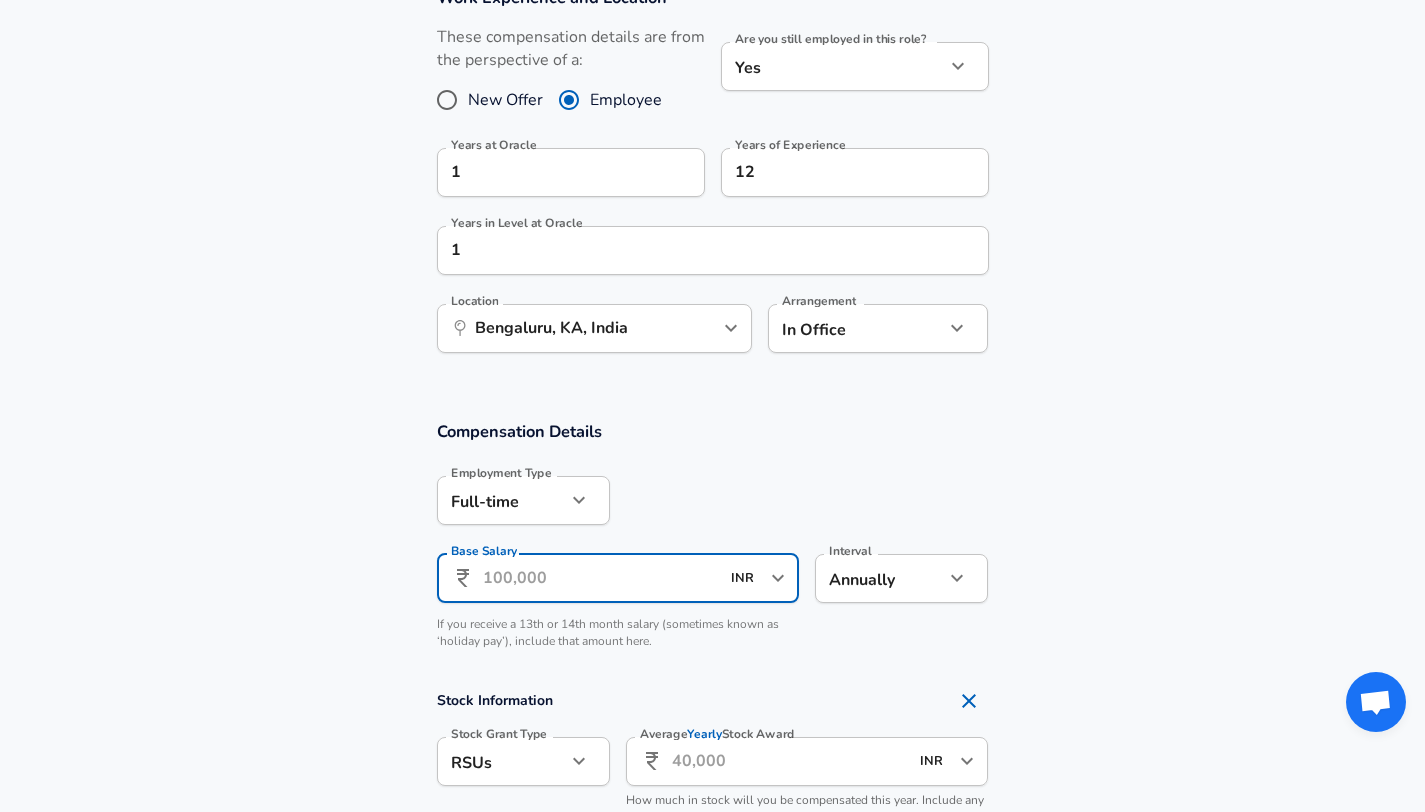 type on "5" 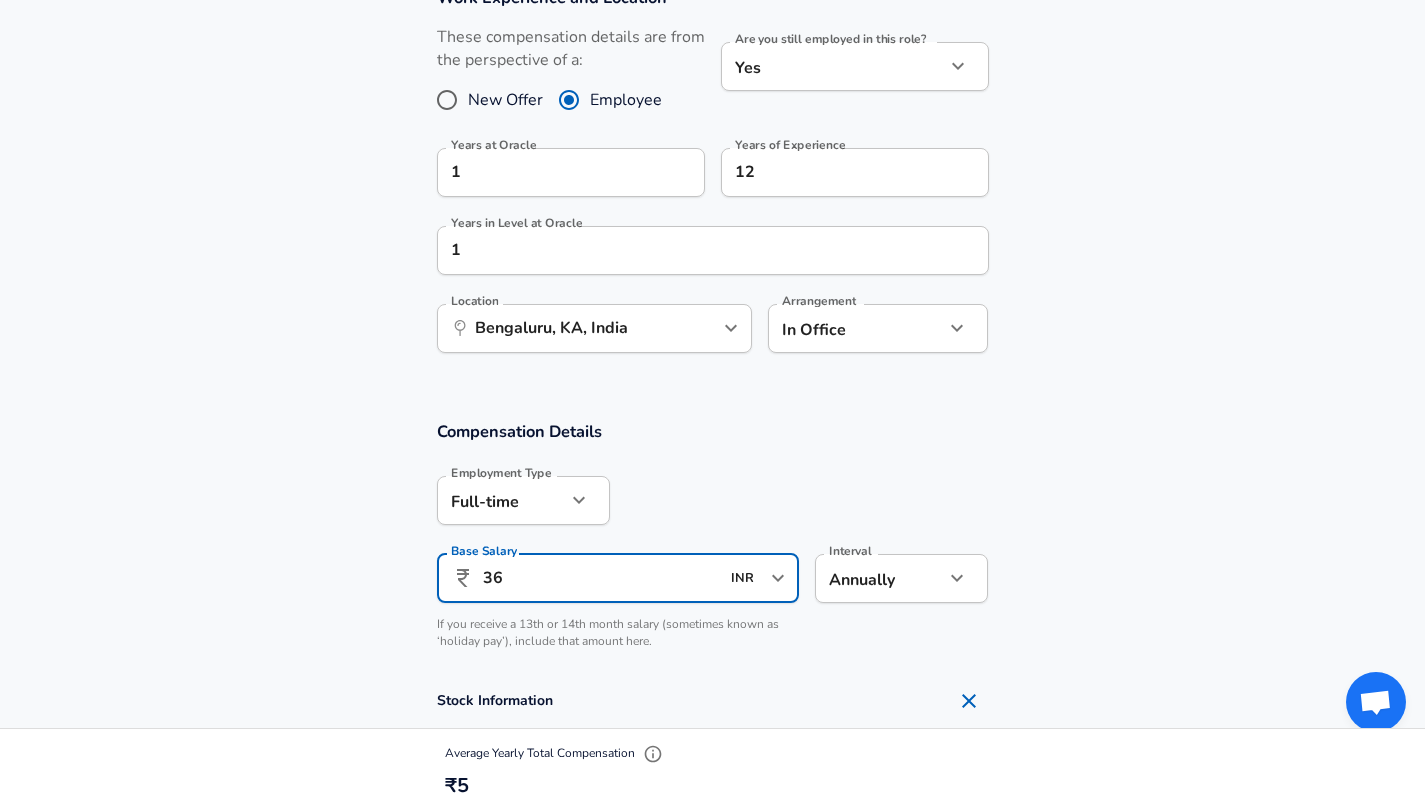 type on "3" 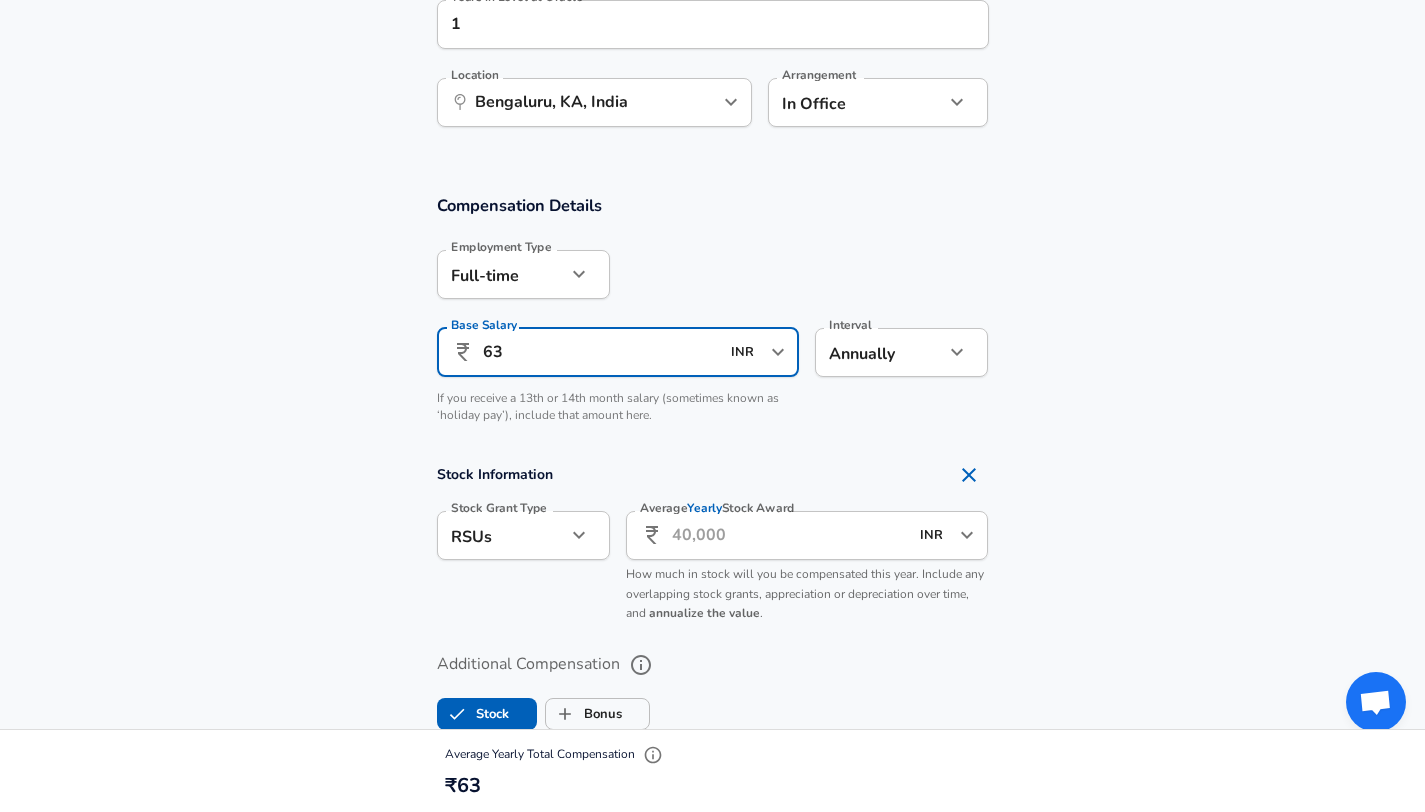 scroll, scrollTop: 1212, scrollLeft: 0, axis: vertical 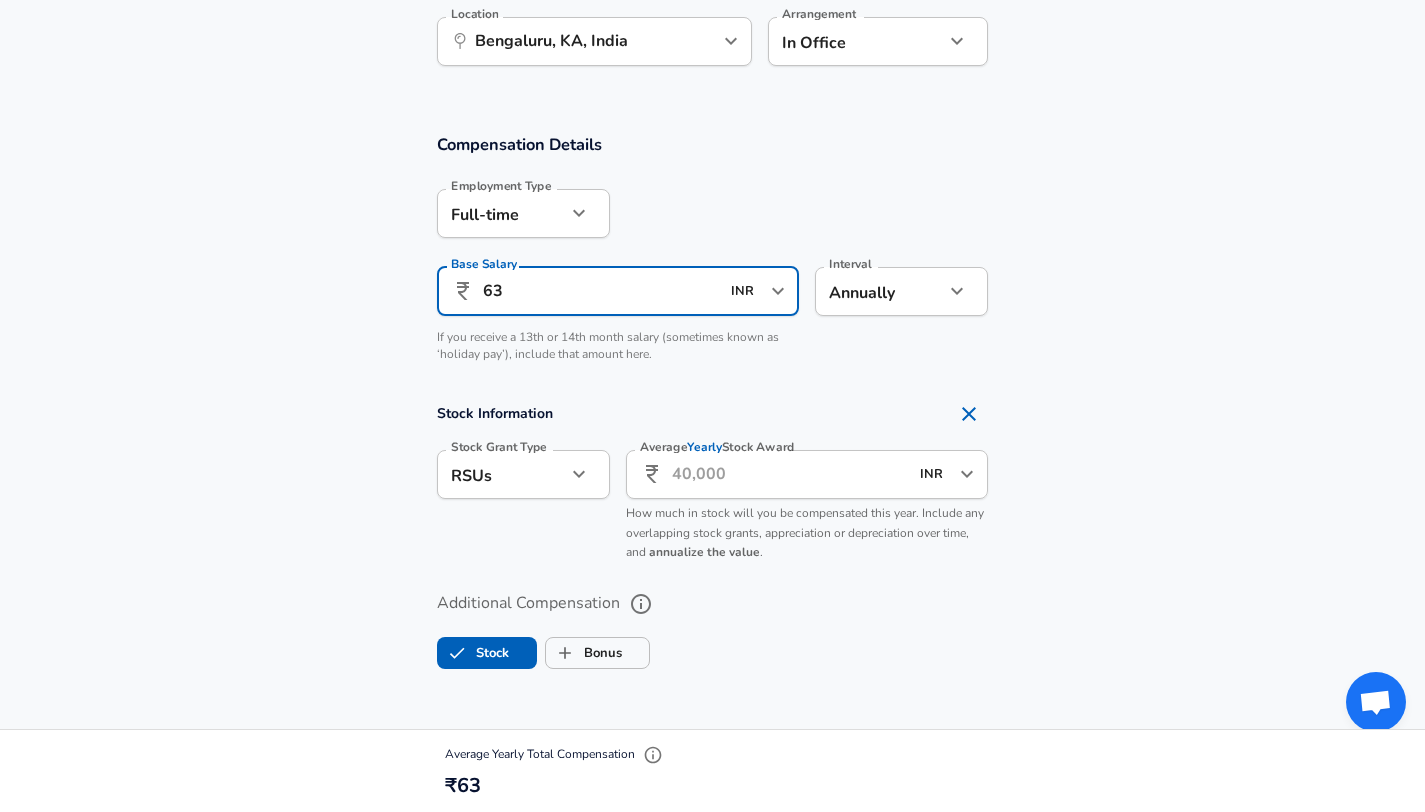 type on "63" 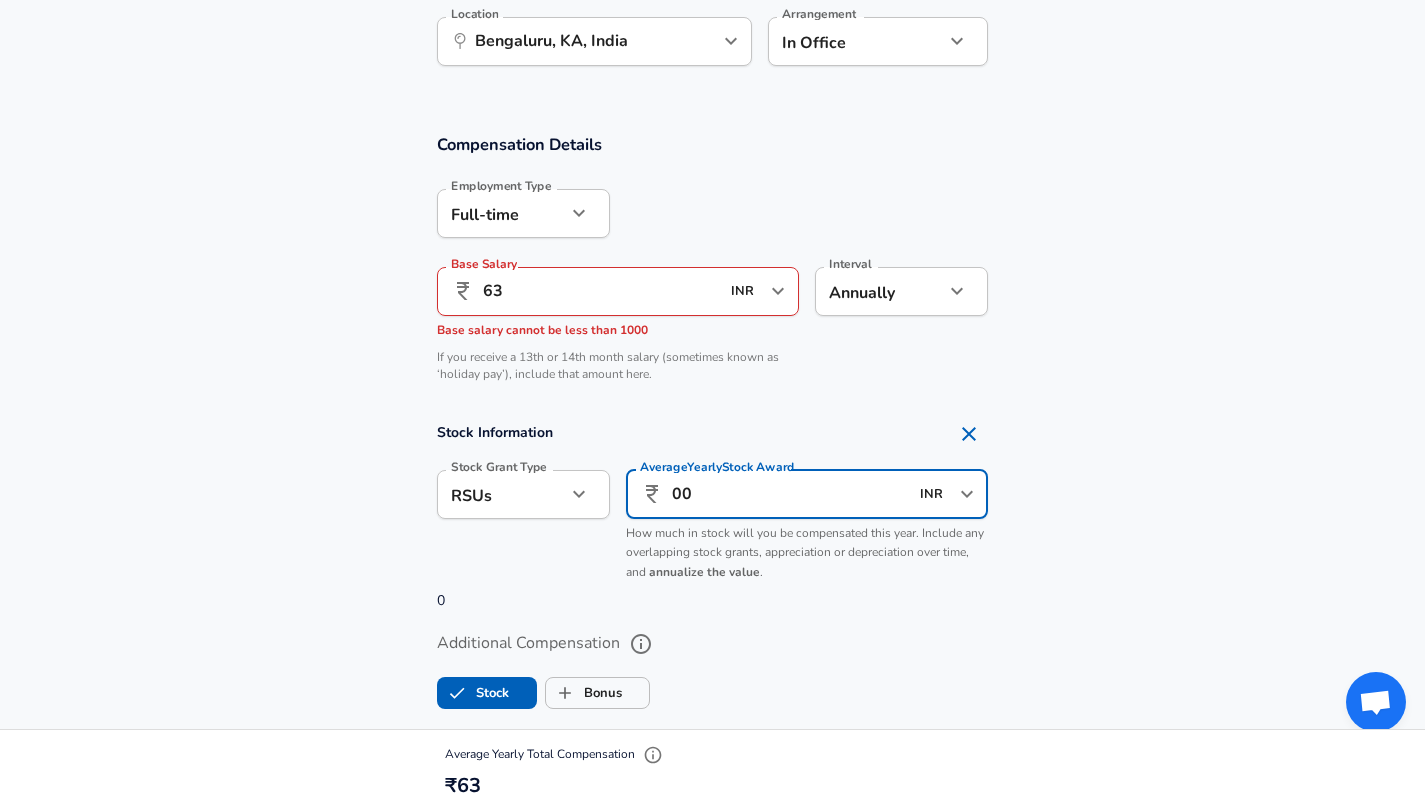type on "0" 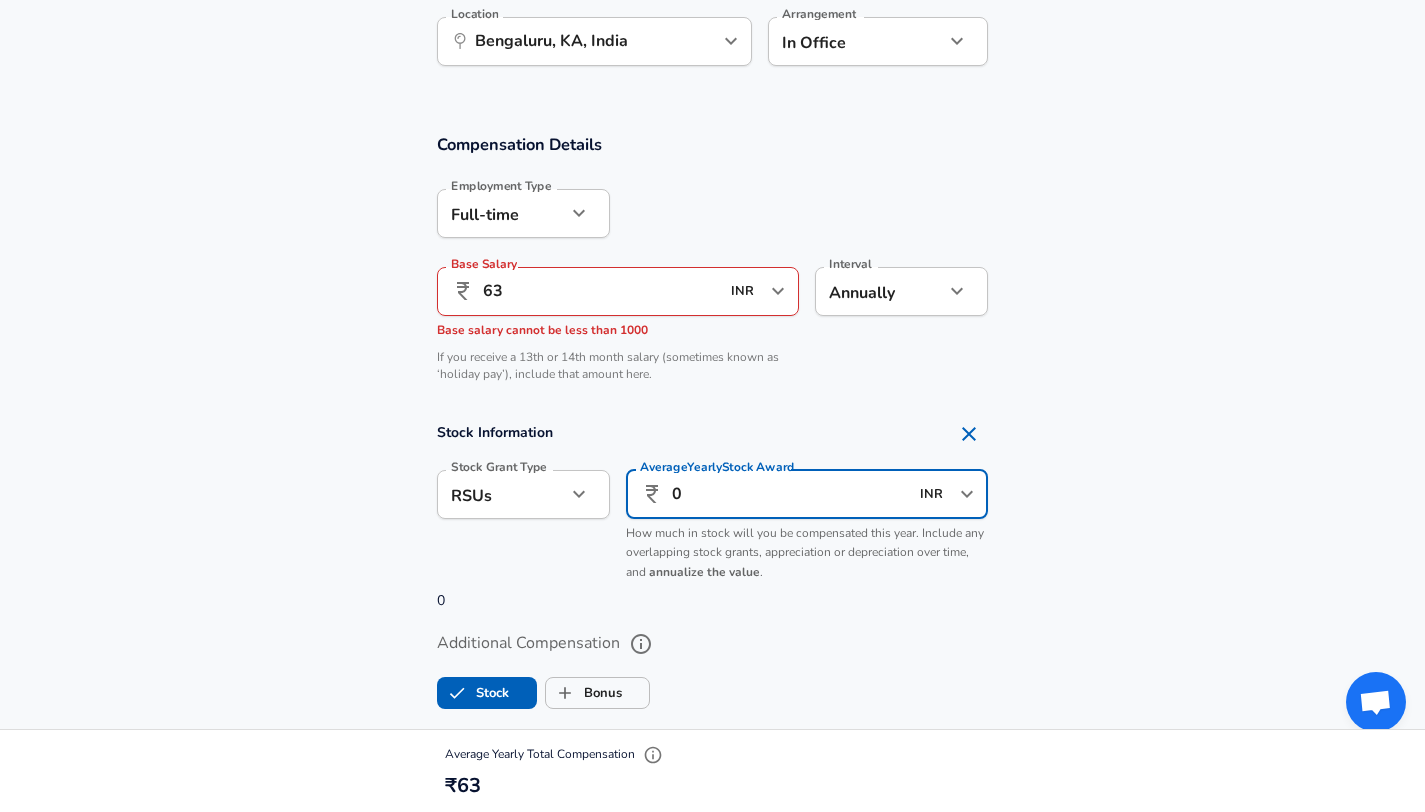 type 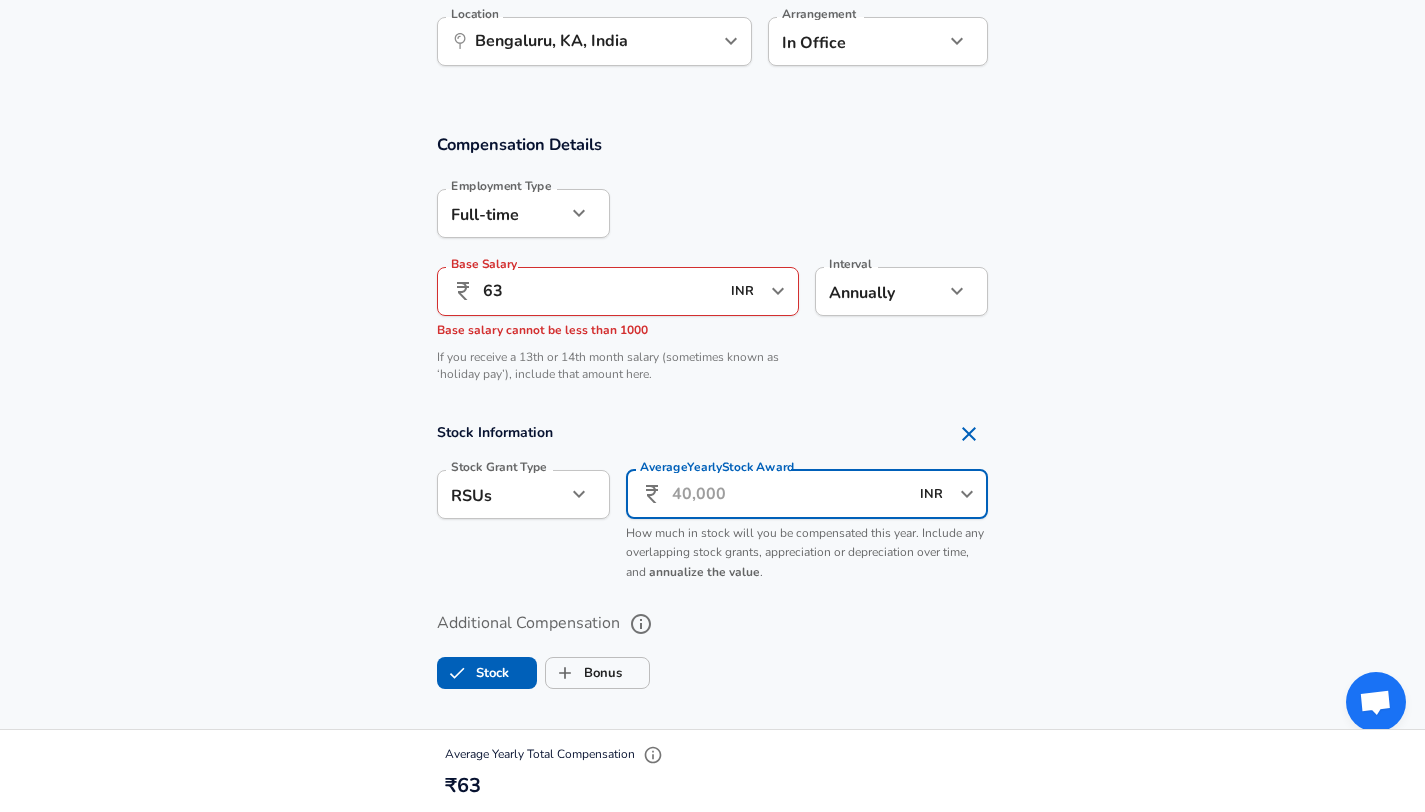 click on "63" at bounding box center (601, 291) 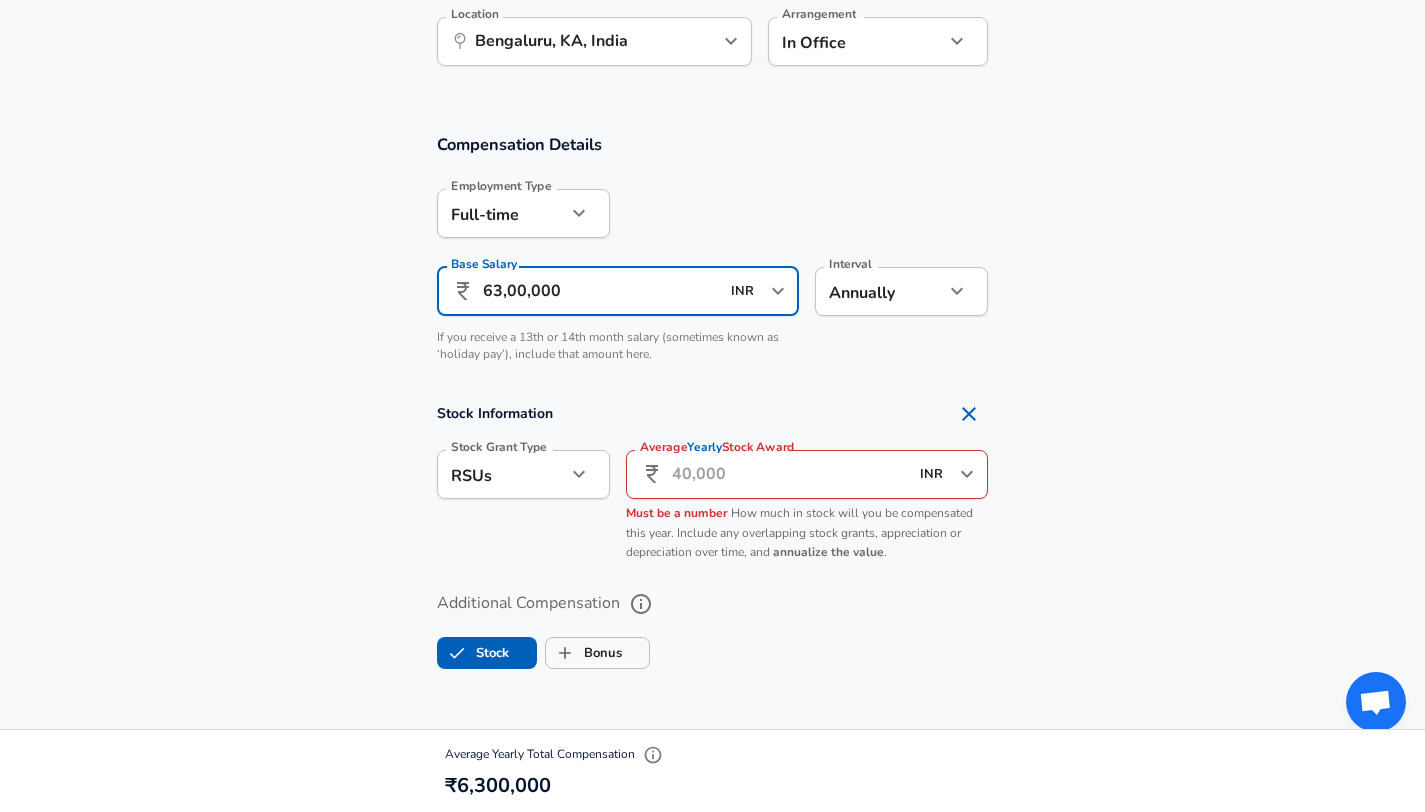 click on "63,00,000" at bounding box center [601, 291] 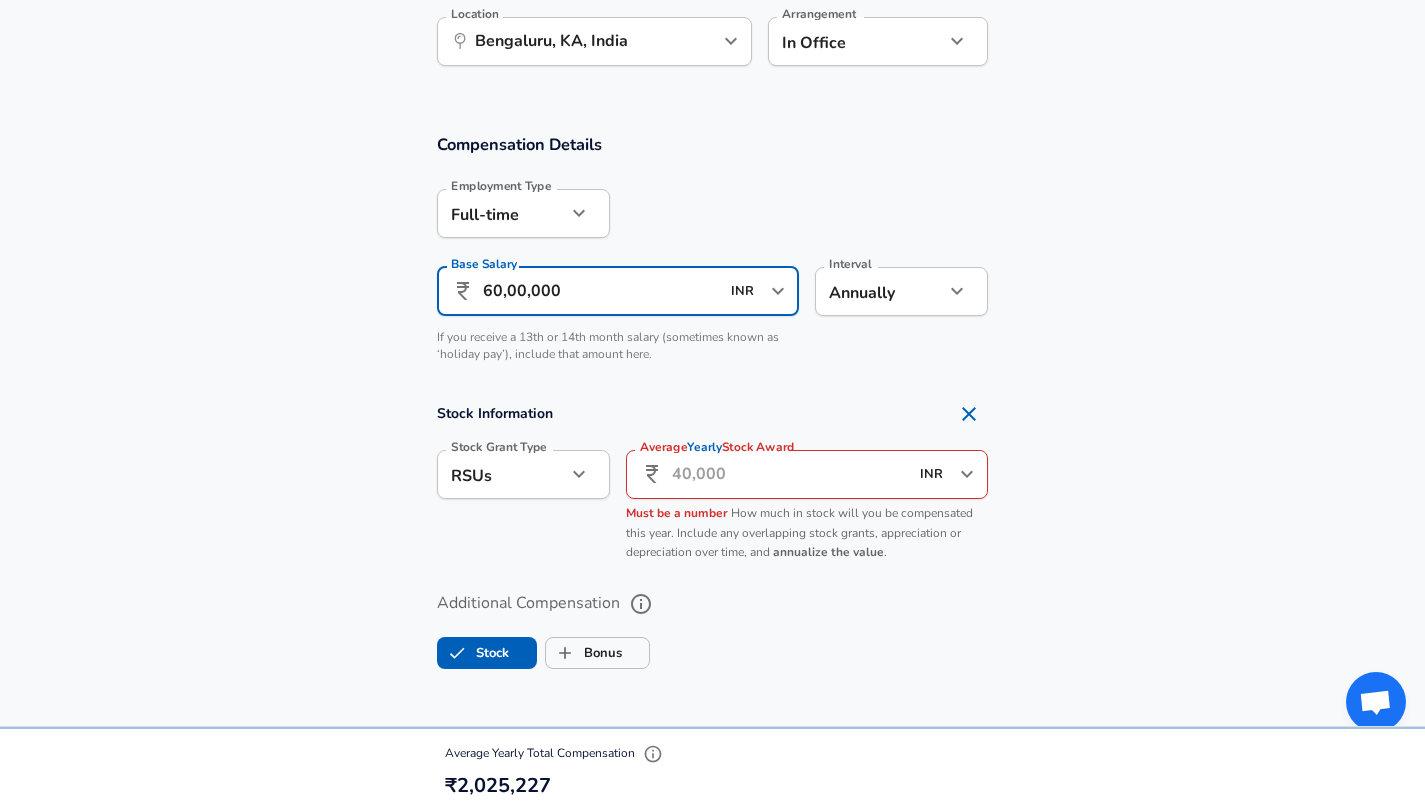 type on "60,00,000" 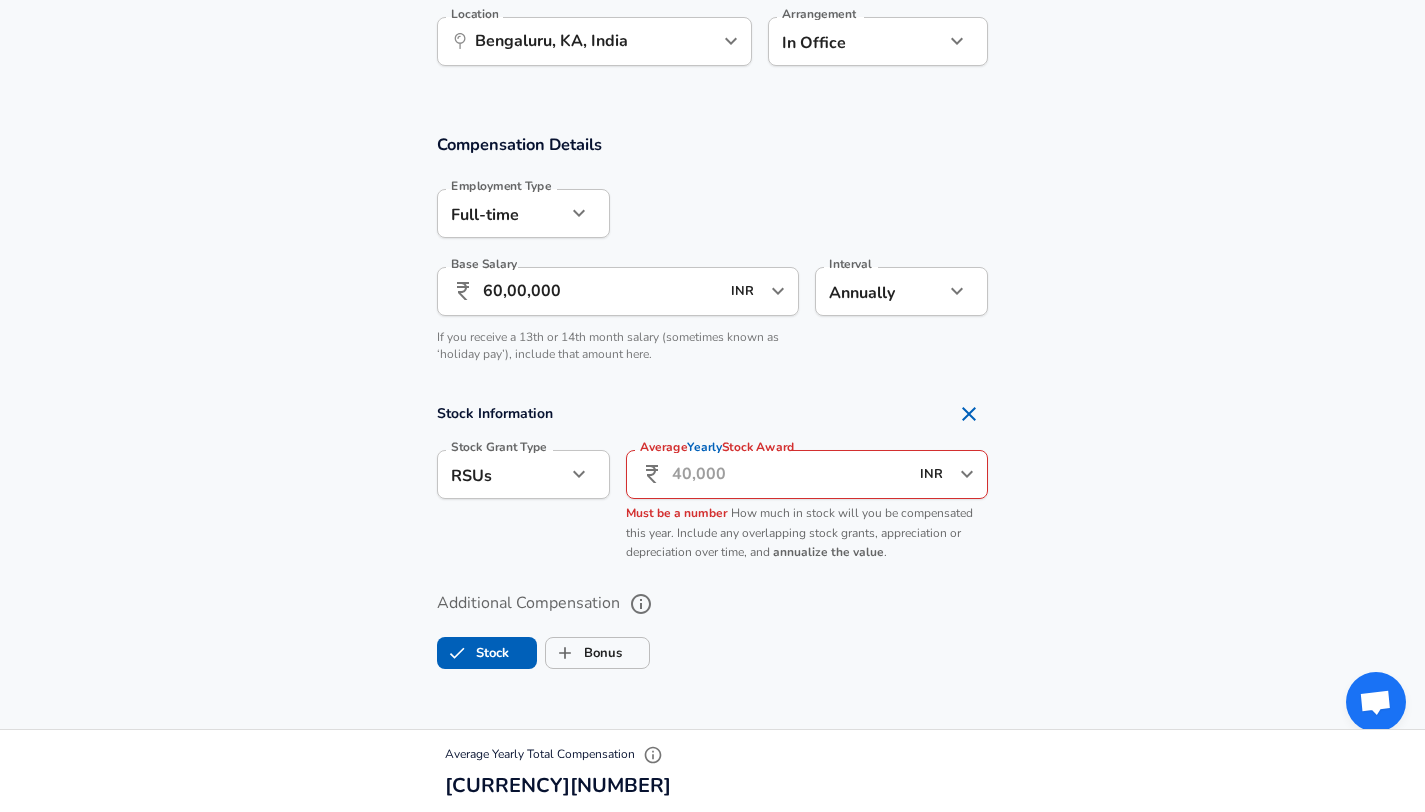 click on "Average  Yearly  Stock Award" at bounding box center [790, 474] 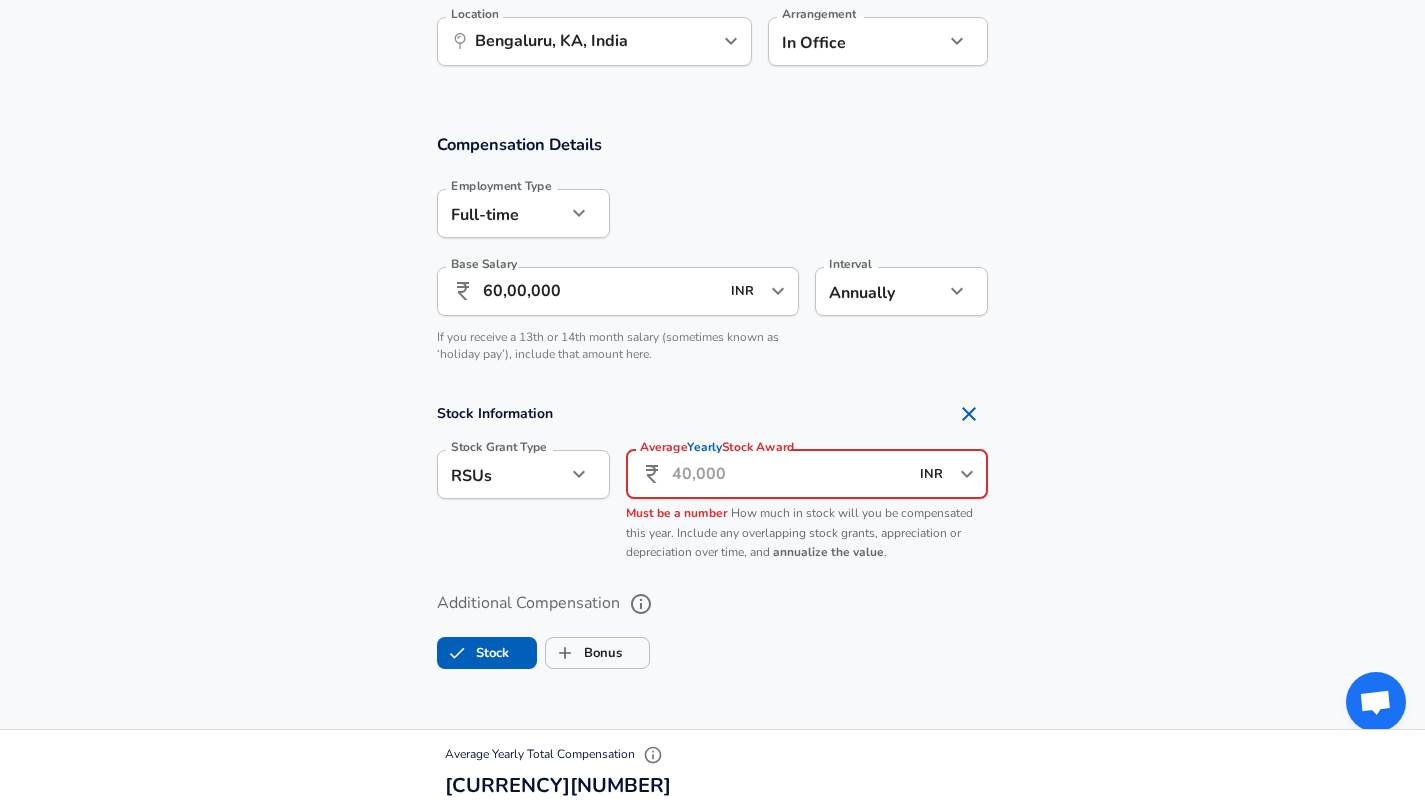 type on "4" 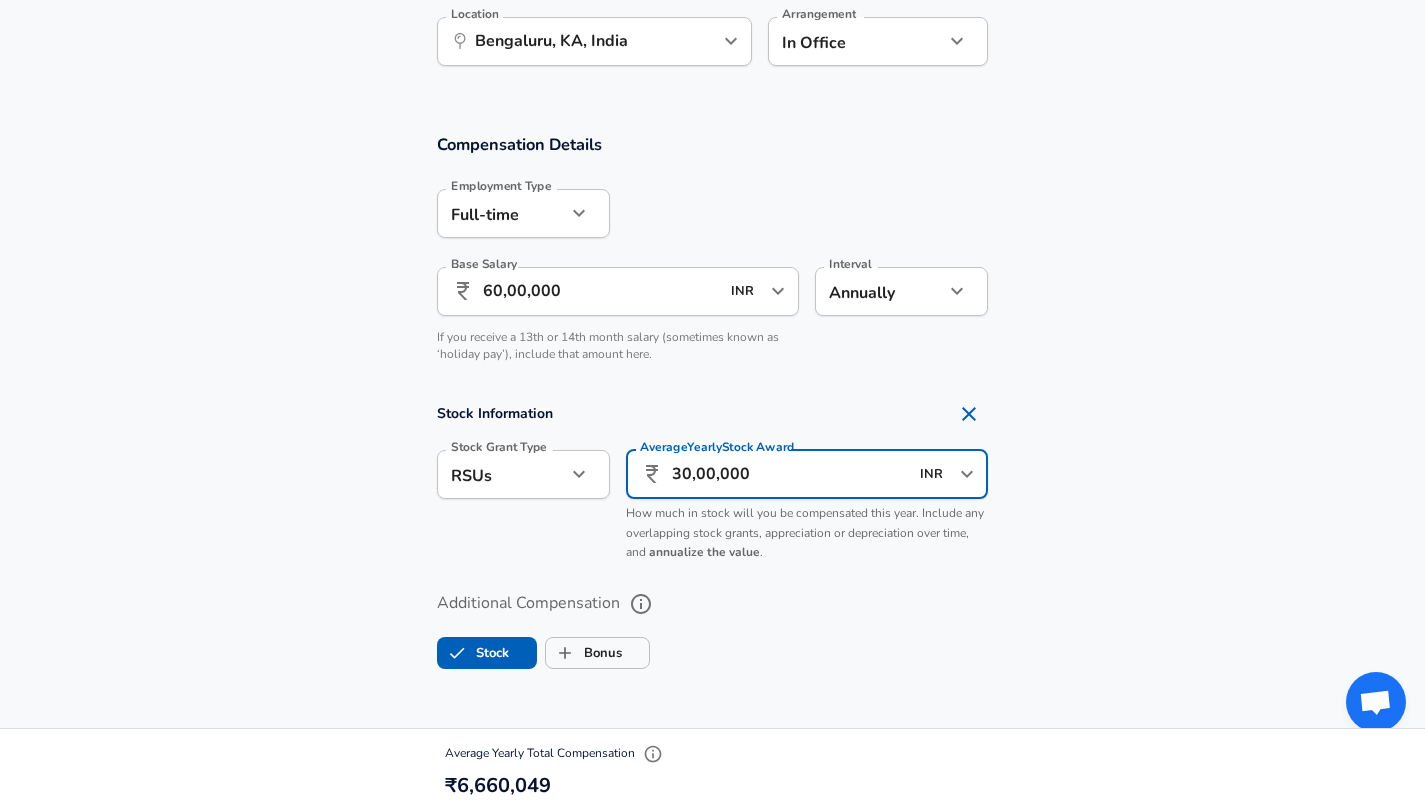 type on "30,00,000" 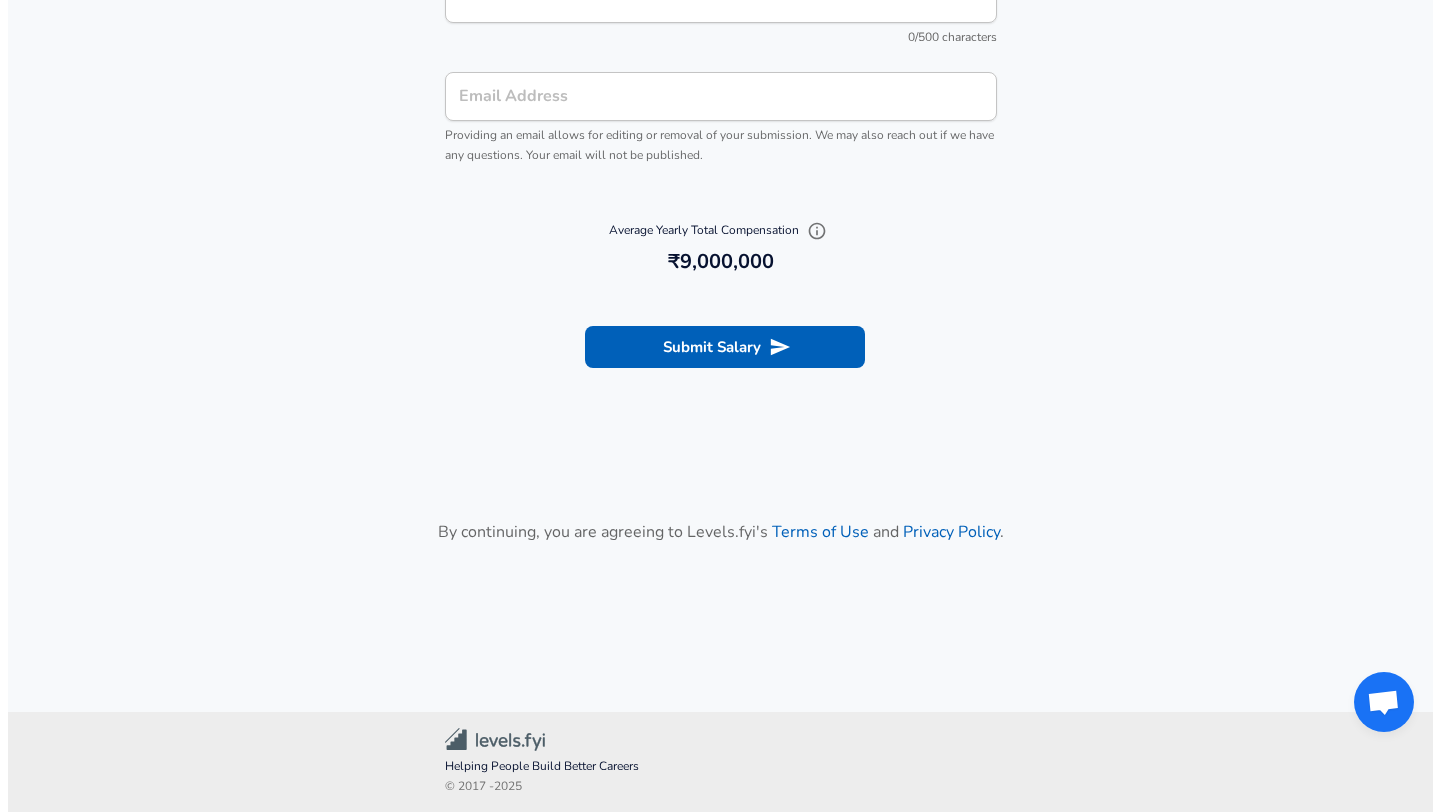 scroll, scrollTop: 2408, scrollLeft: 0, axis: vertical 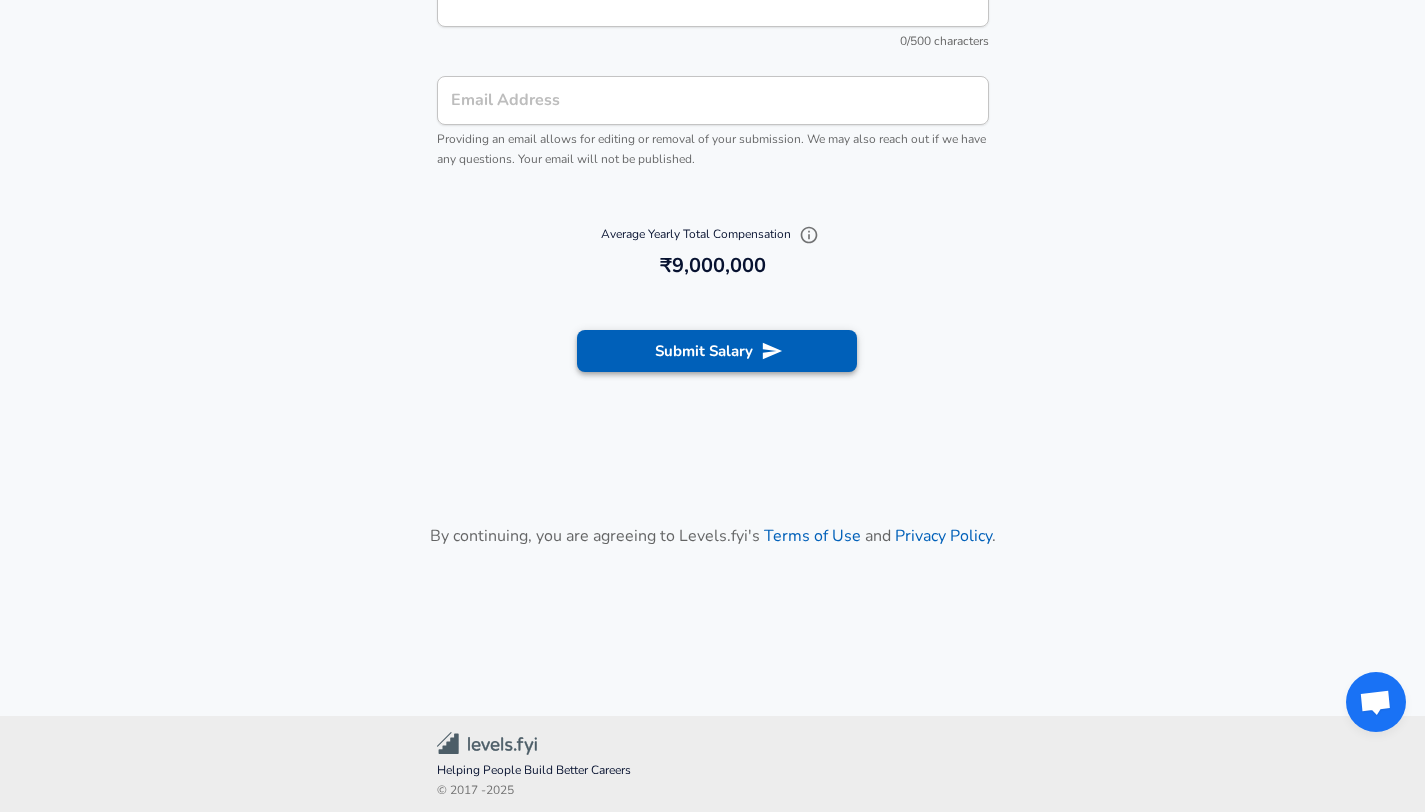 click on "Submit Salary" at bounding box center [717, 351] 